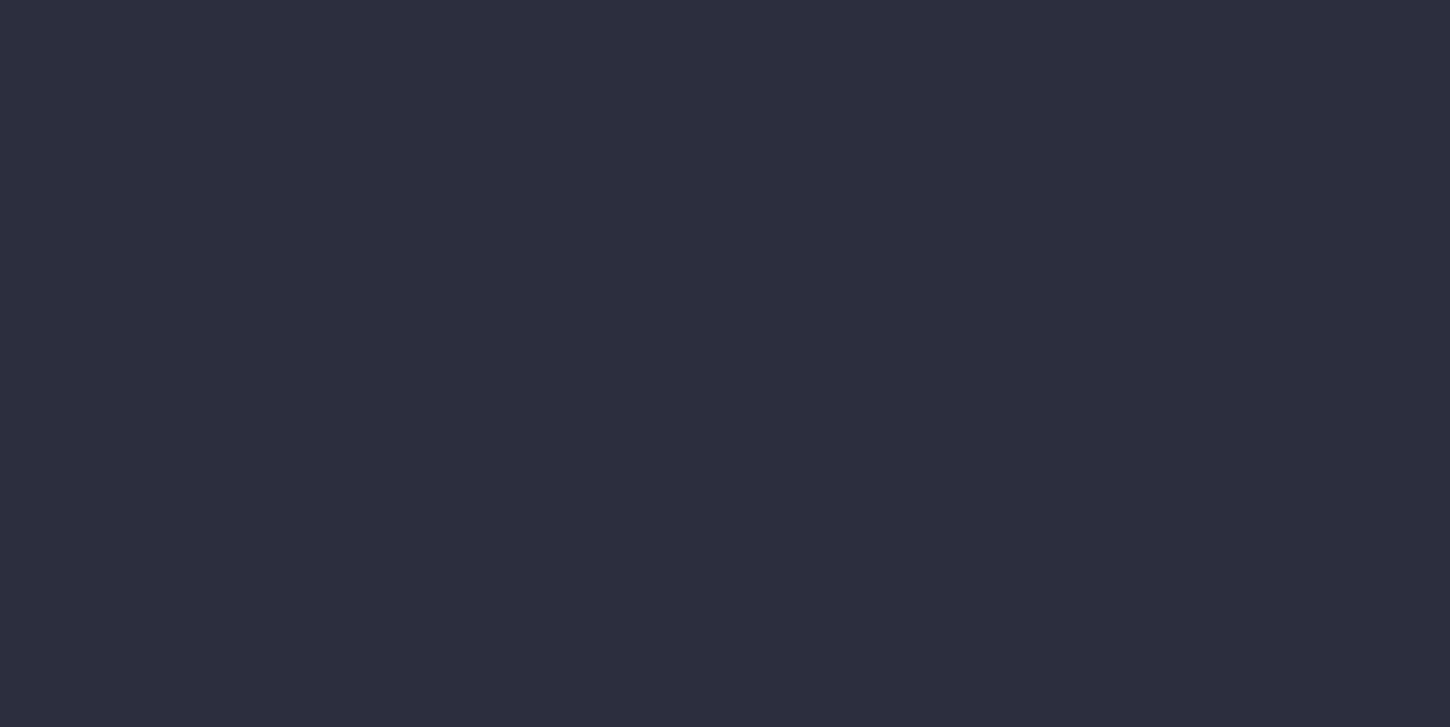 scroll, scrollTop: 0, scrollLeft: 0, axis: both 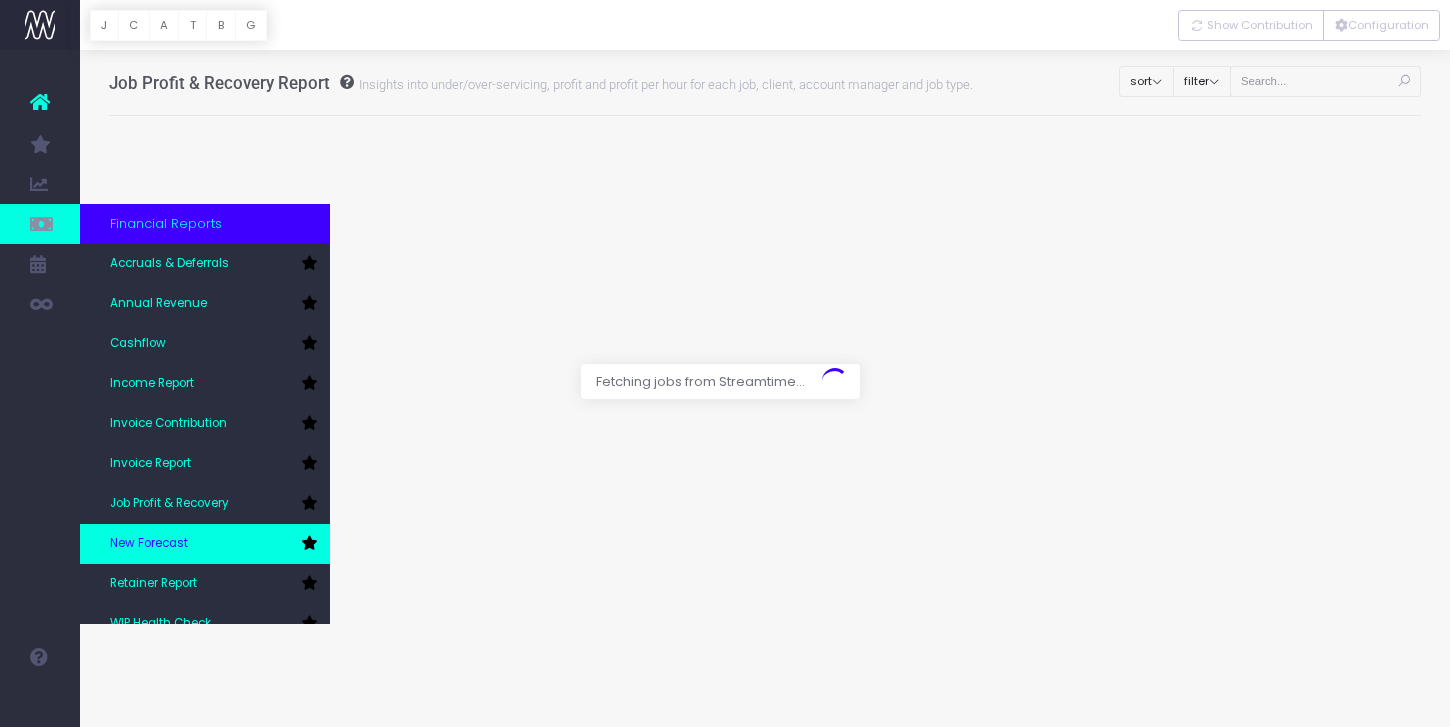 click on "New Forecast" at bounding box center [205, 544] 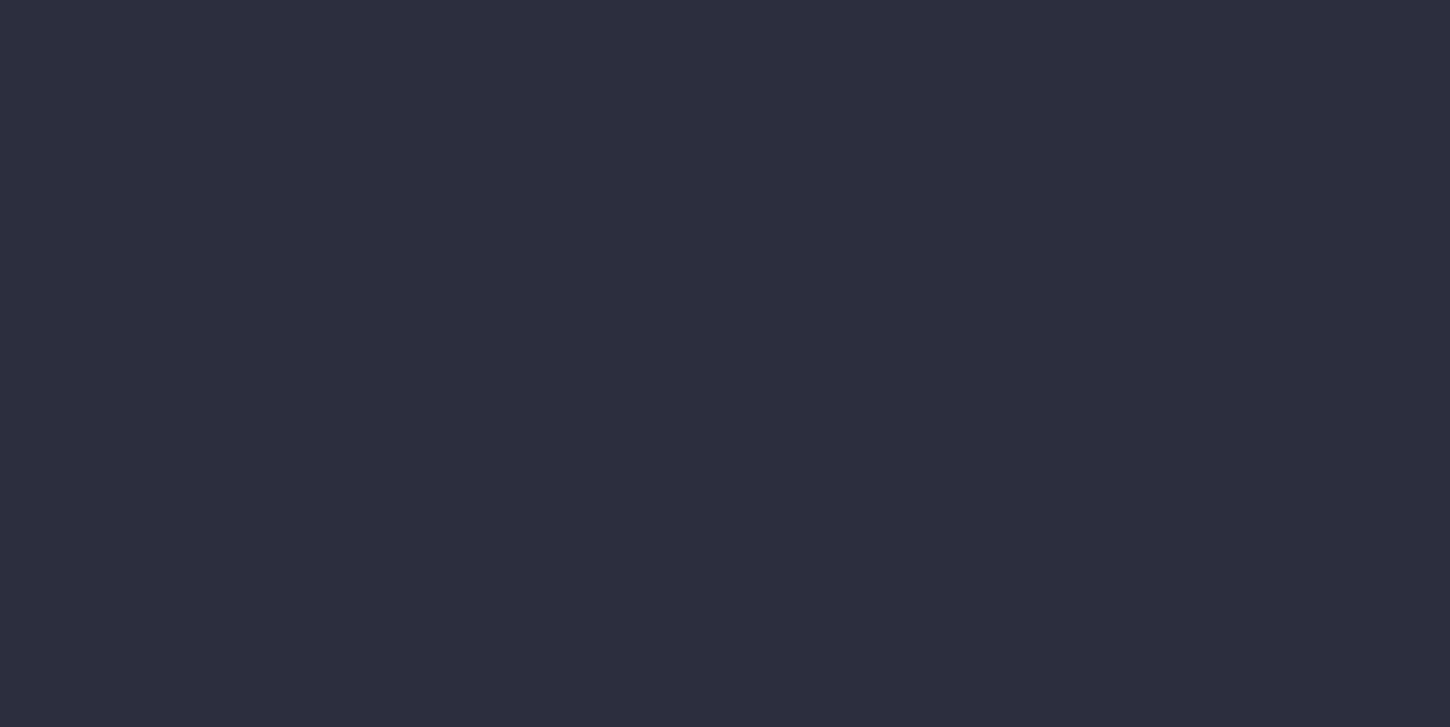 scroll, scrollTop: 0, scrollLeft: 0, axis: both 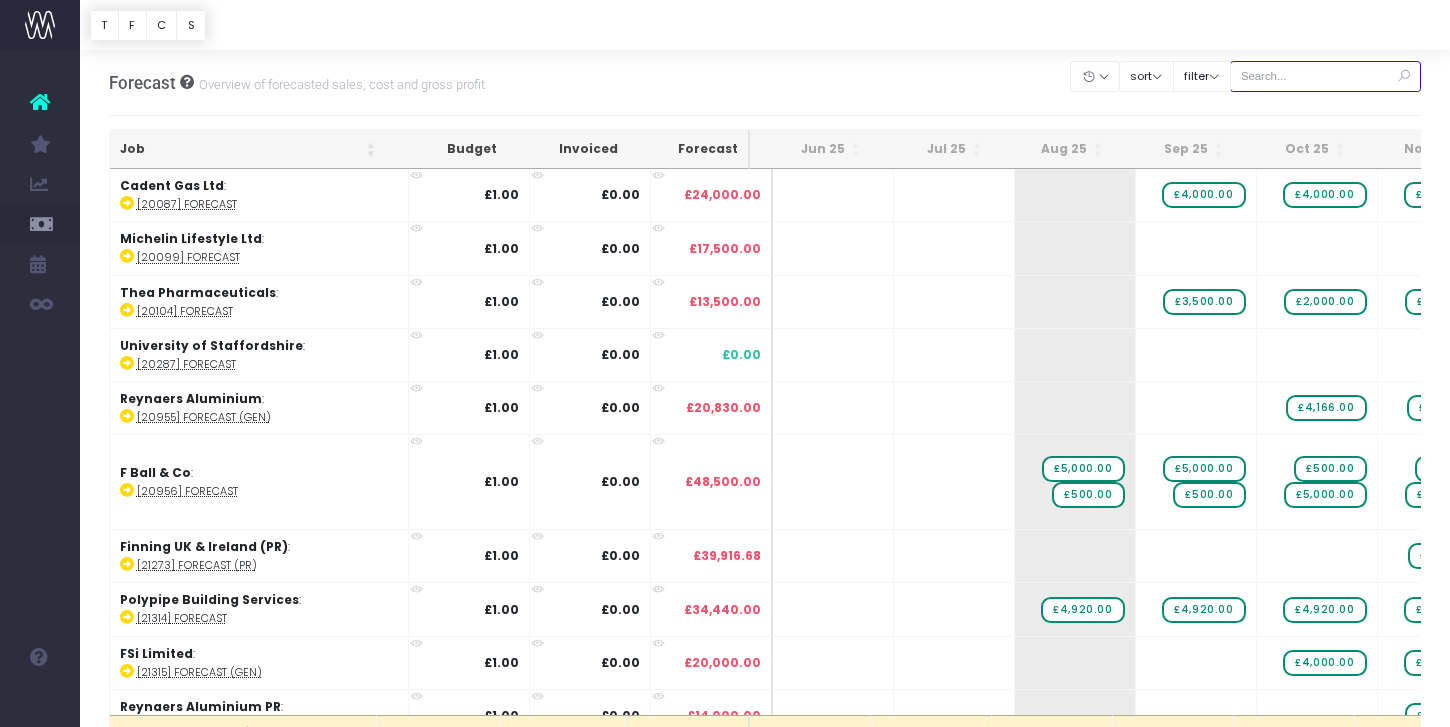 click at bounding box center [1326, 76] 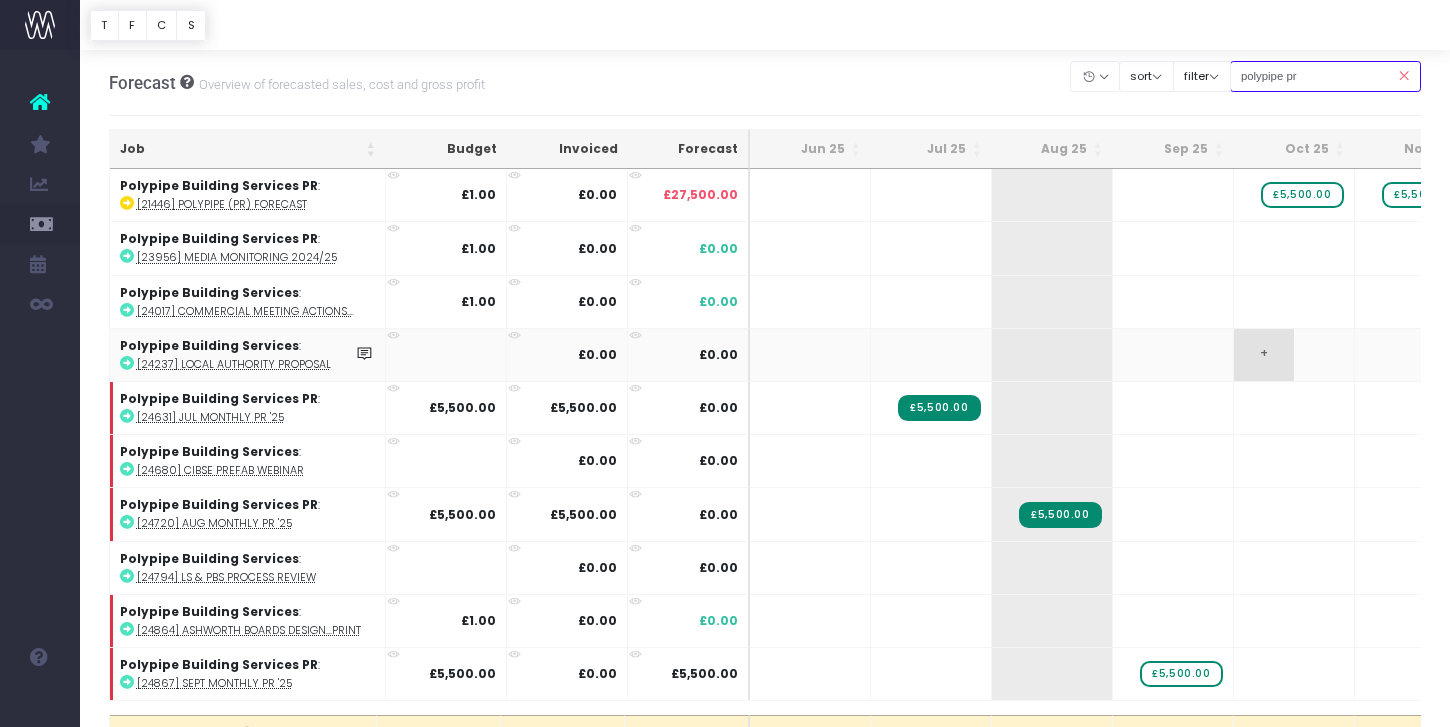 scroll, scrollTop: 0, scrollLeft: 113, axis: horizontal 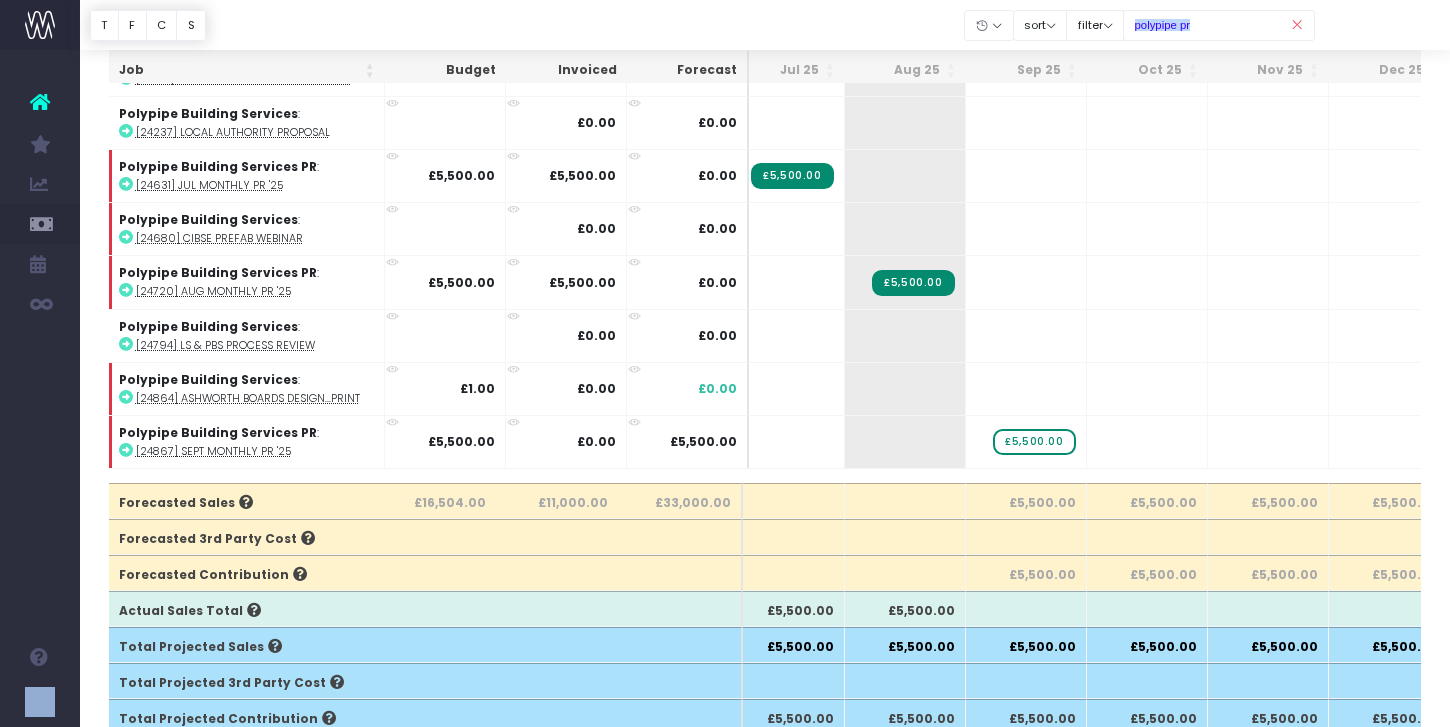drag, startPoint x: 1299, startPoint y: 22, endPoint x: 1353, endPoint y: 25, distance: 54.08327 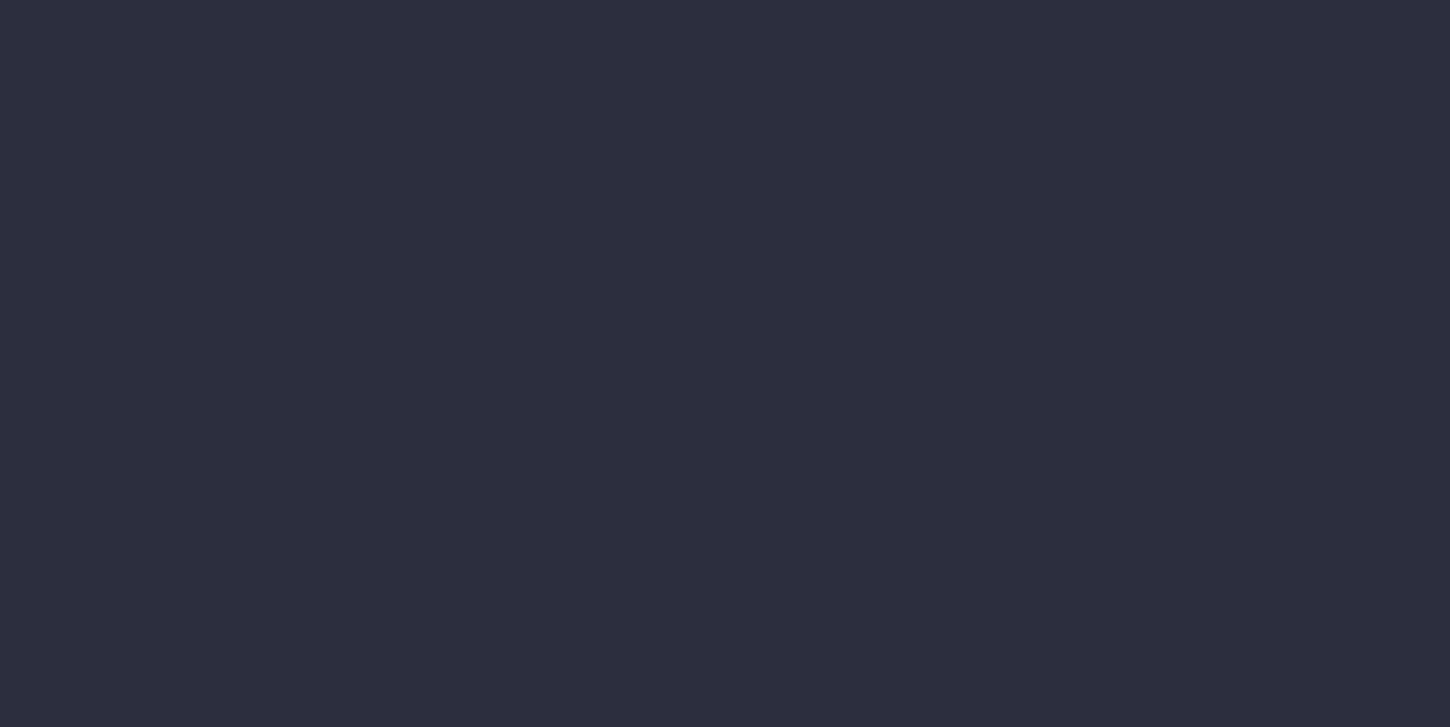 scroll, scrollTop: 0, scrollLeft: 0, axis: both 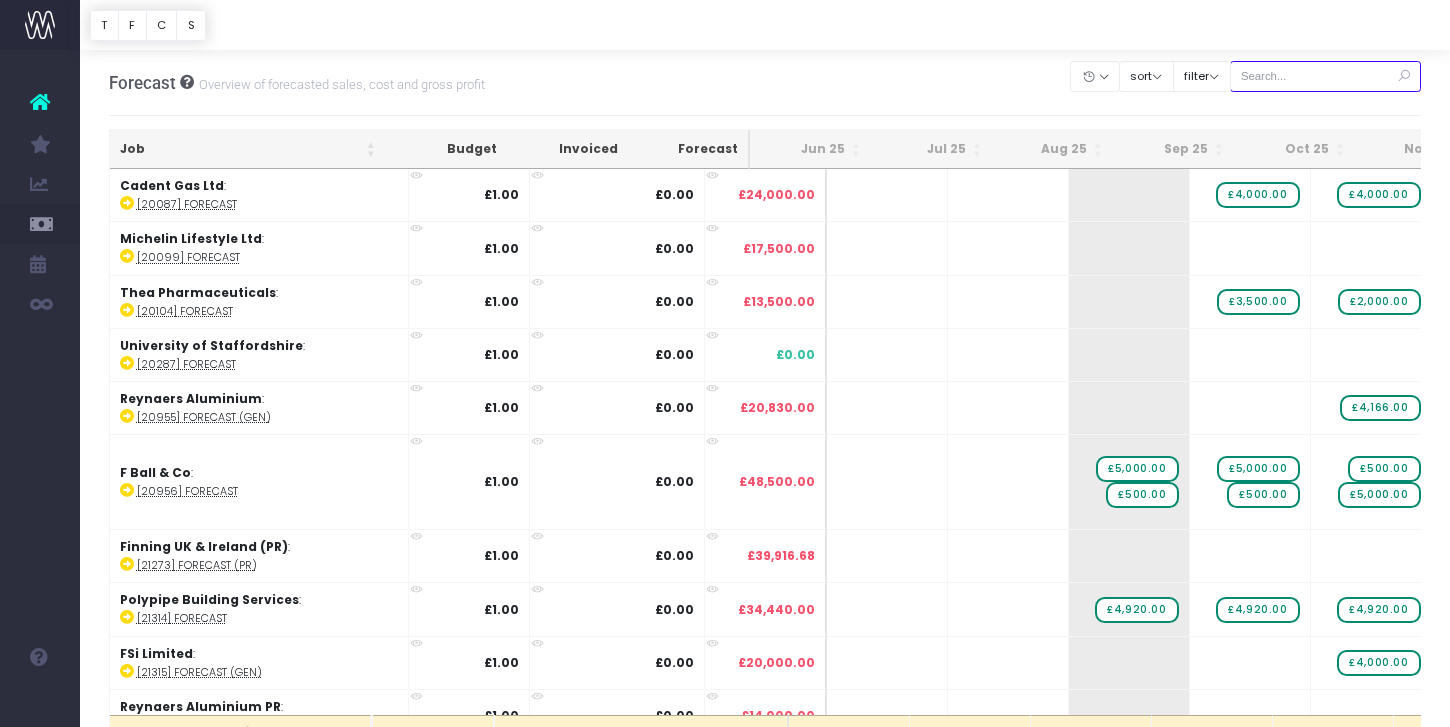 click at bounding box center [1326, 76] 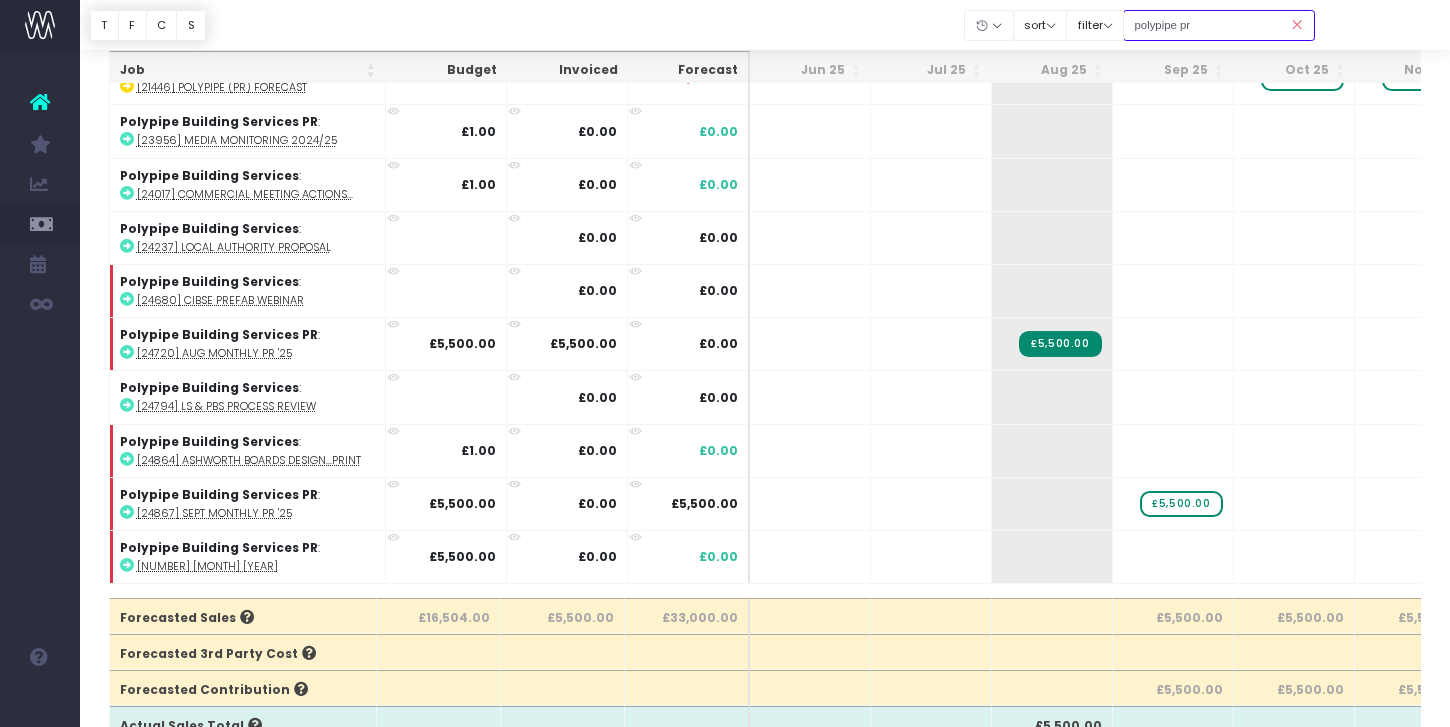 scroll, scrollTop: 122, scrollLeft: 0, axis: vertical 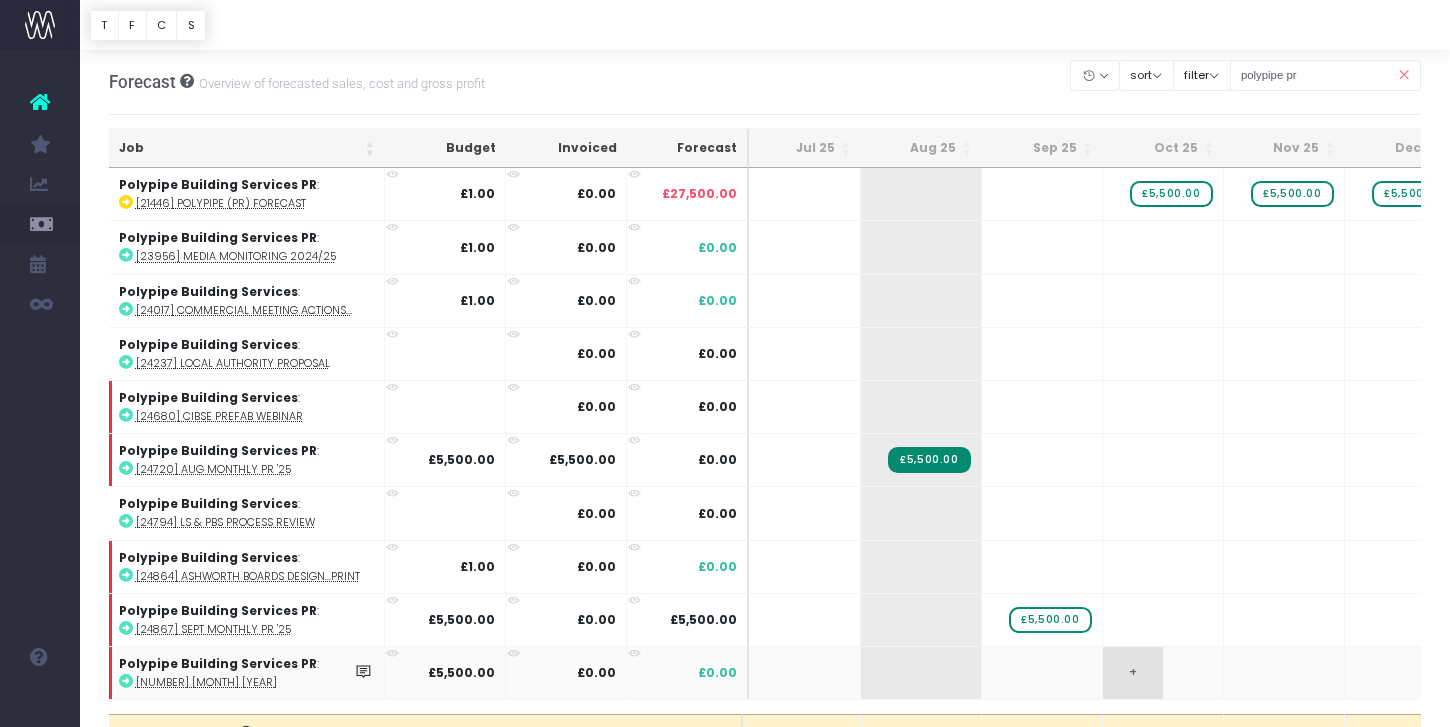 click on "+" at bounding box center [1133, 673] 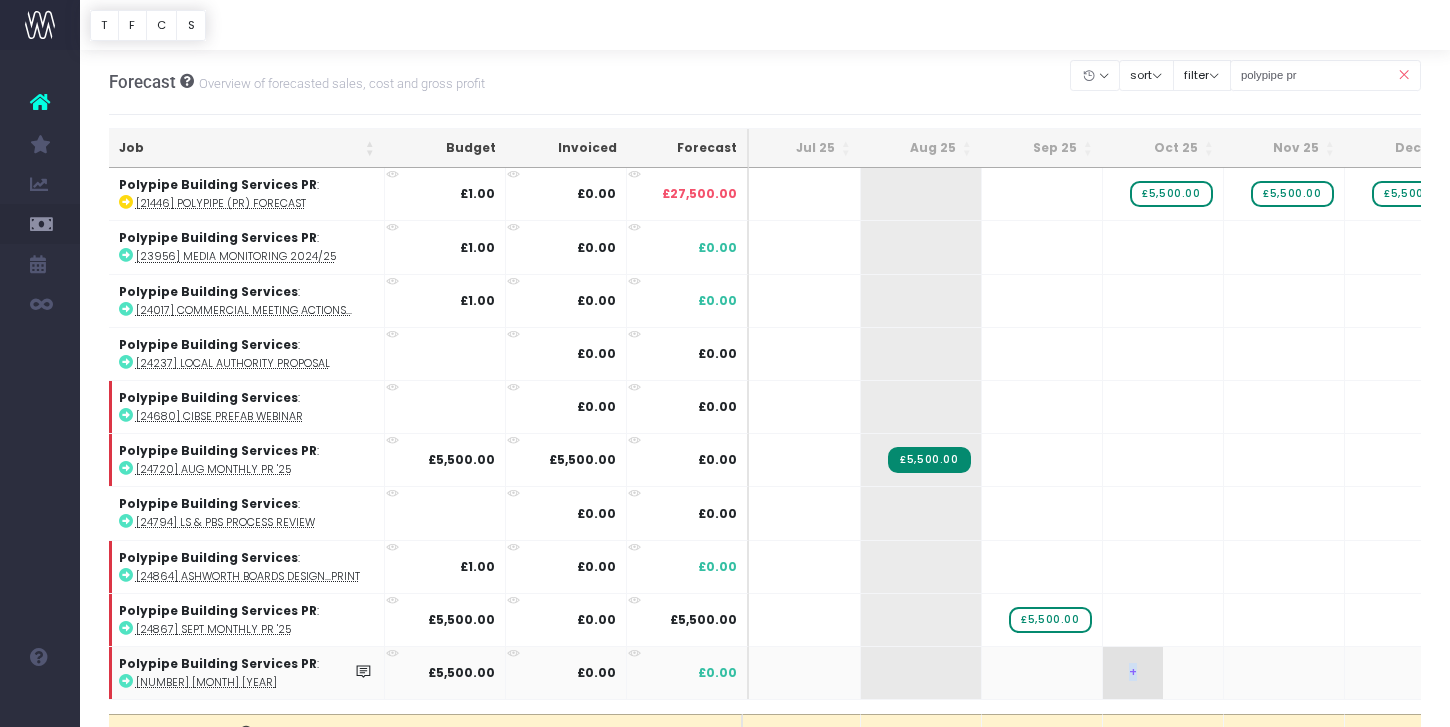 click on "+" at bounding box center [1133, 673] 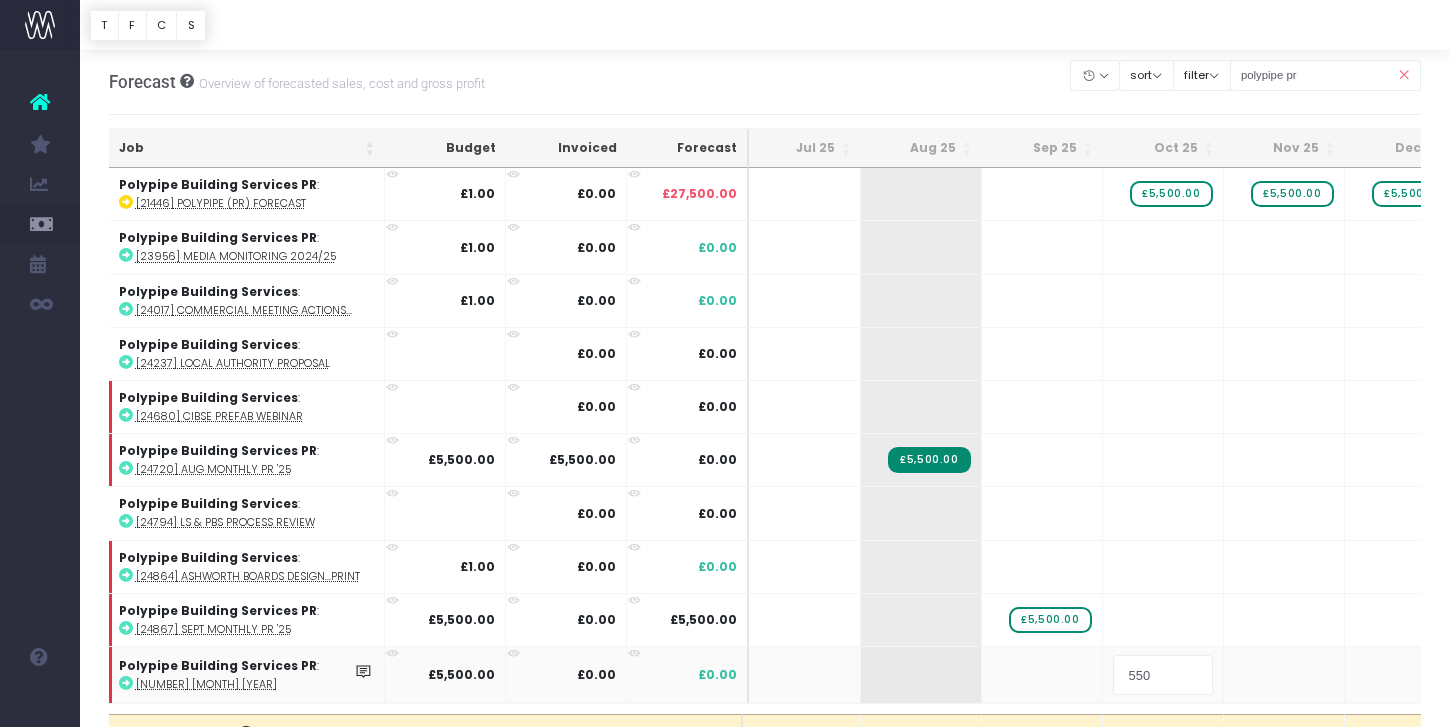 type on "5500" 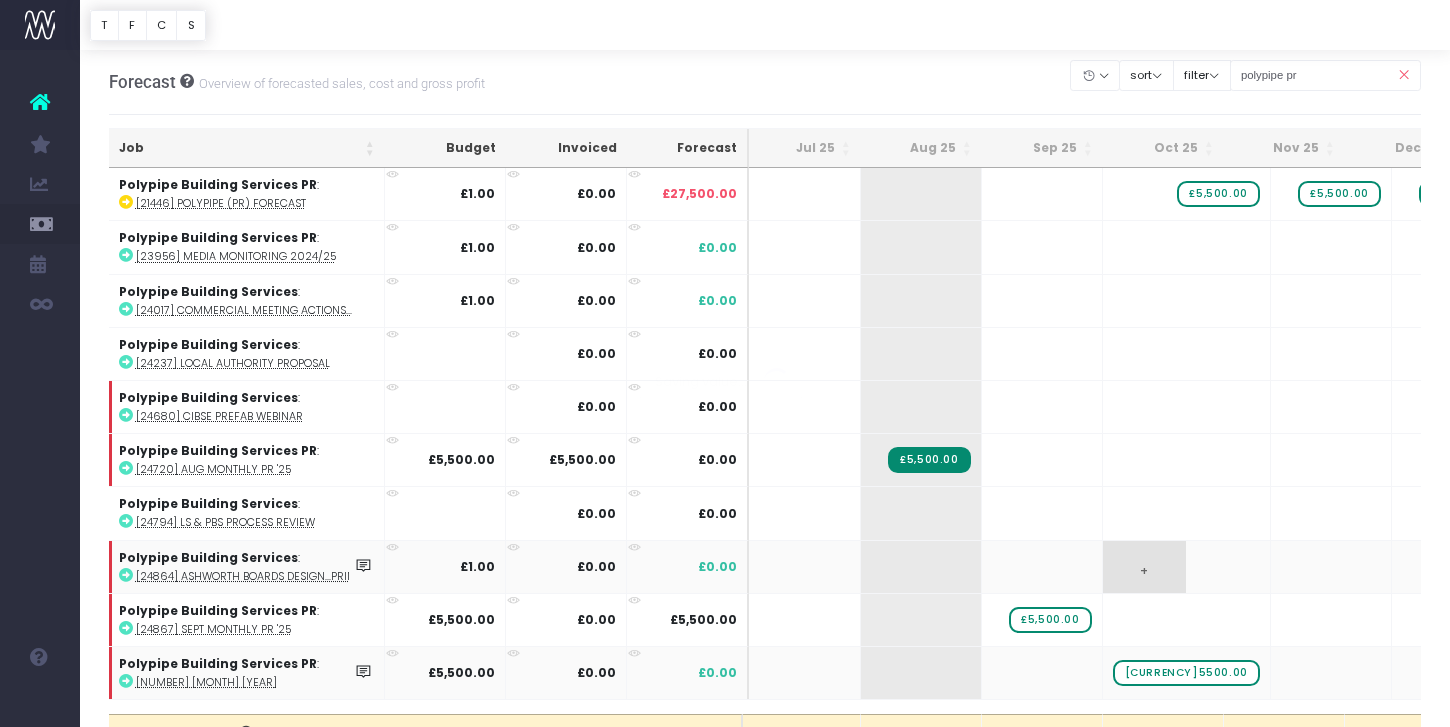 click on "Oh my... this is bad.  wayahead wasn't able to load this page. Please contact  support .
Go back
Account Warning
You are on a paid plan.
My Favourites
You have no favourites" at bounding box center [725, 362] 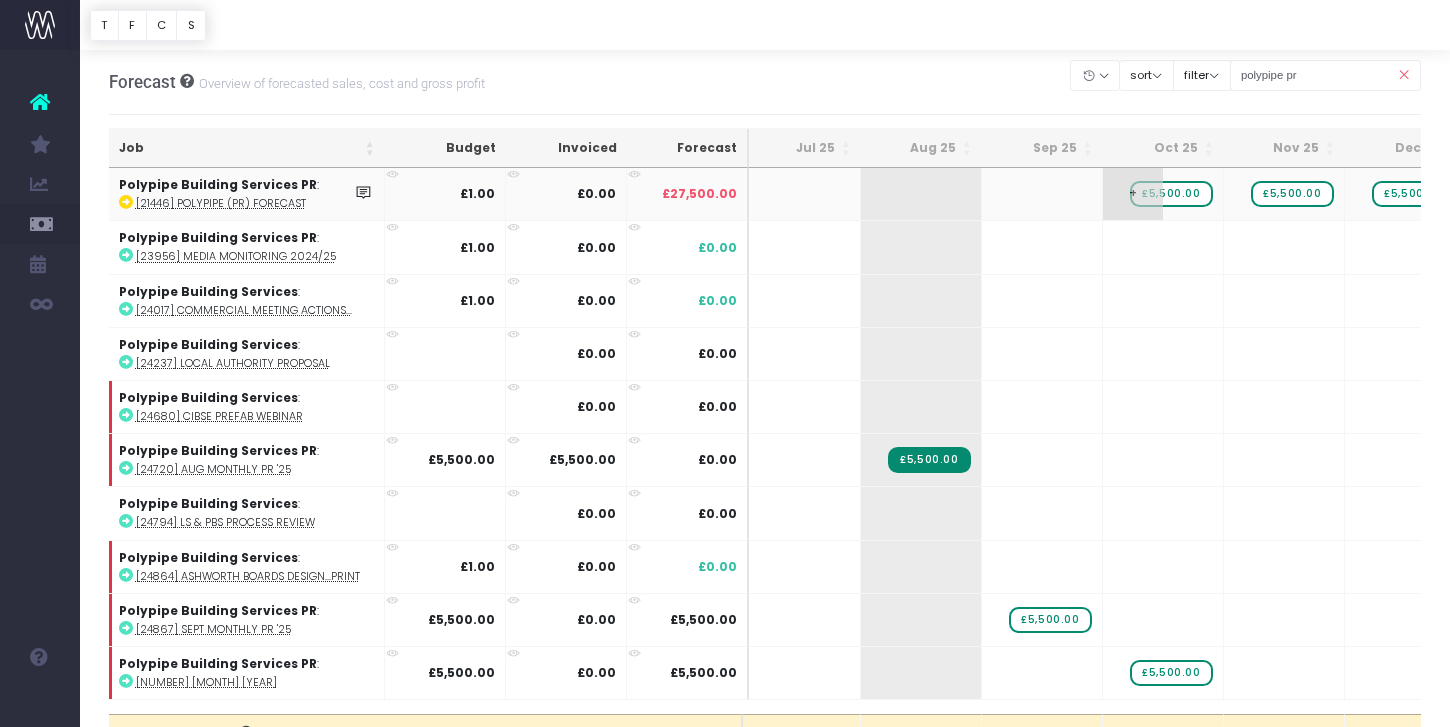 click on "+" at bounding box center [1133, 194] 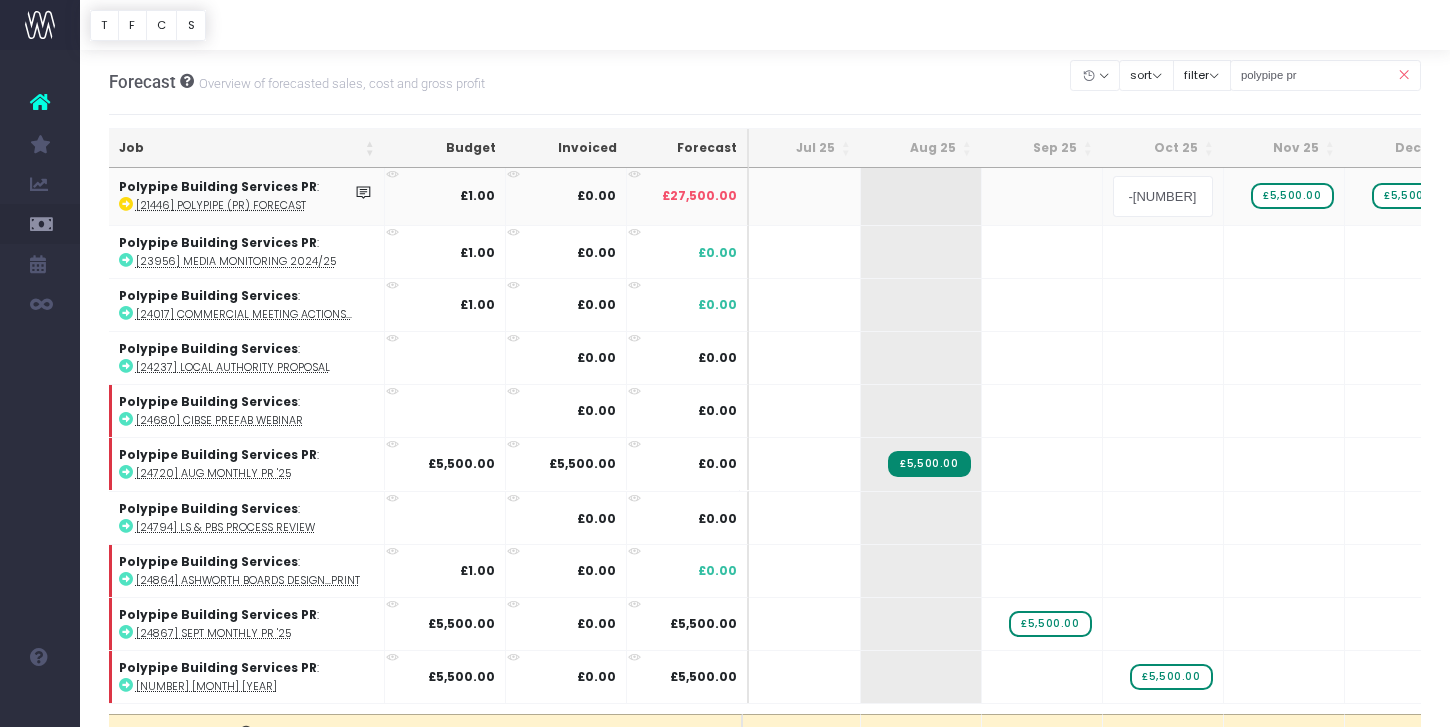 type 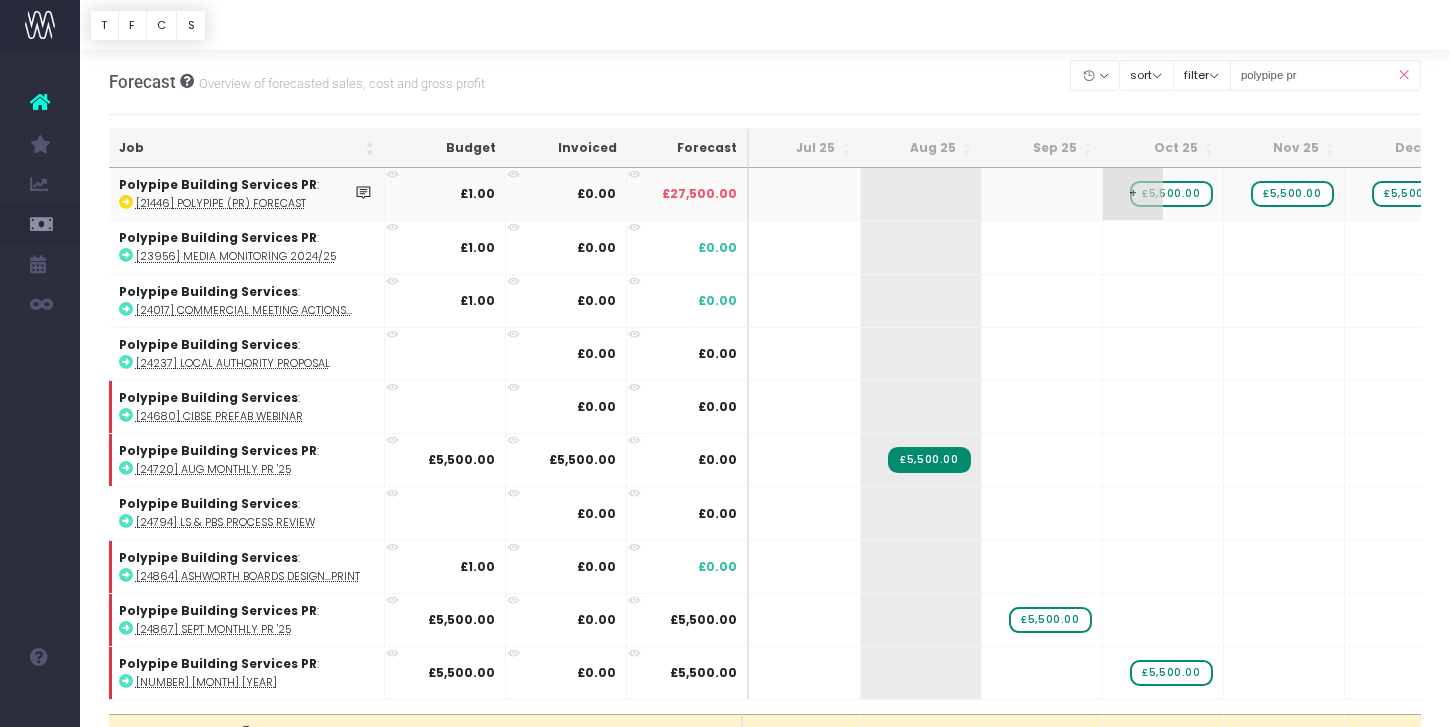 click on "£5,500.00" at bounding box center (1171, 194) 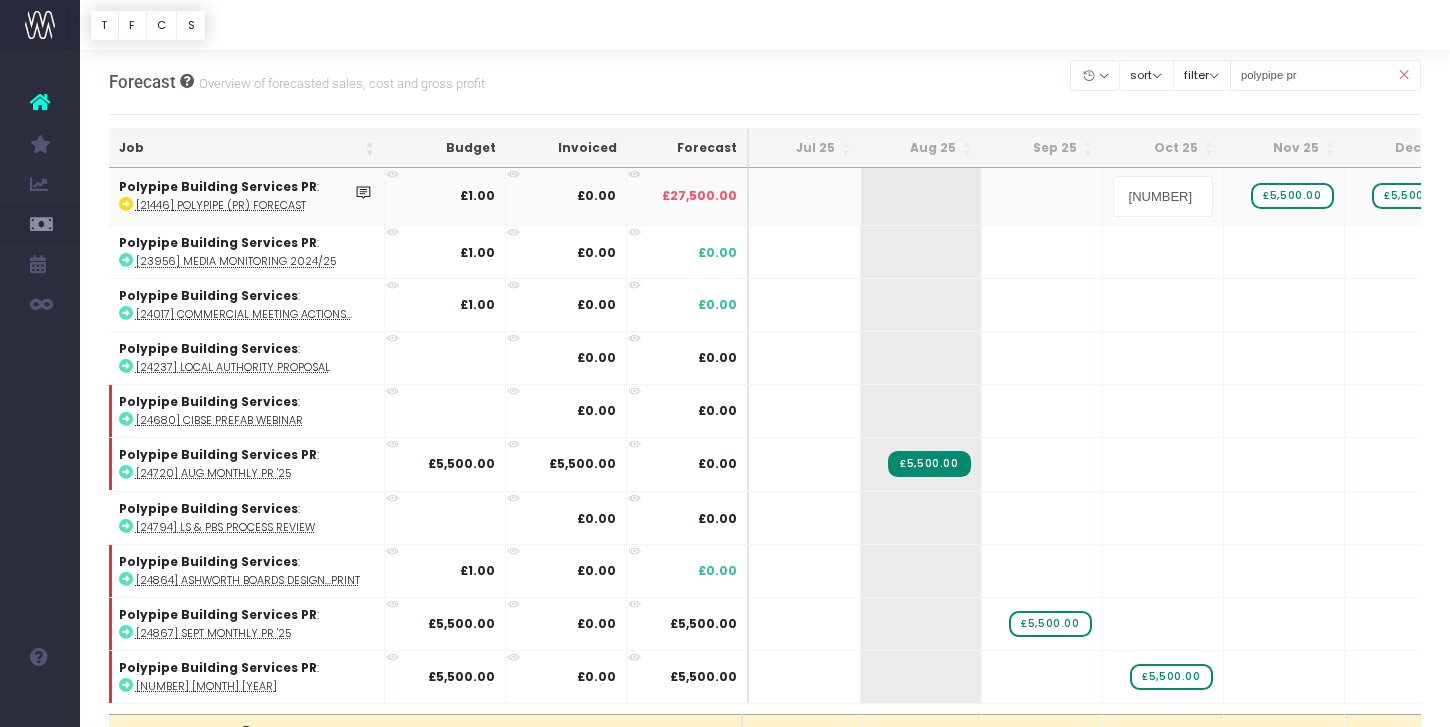 type 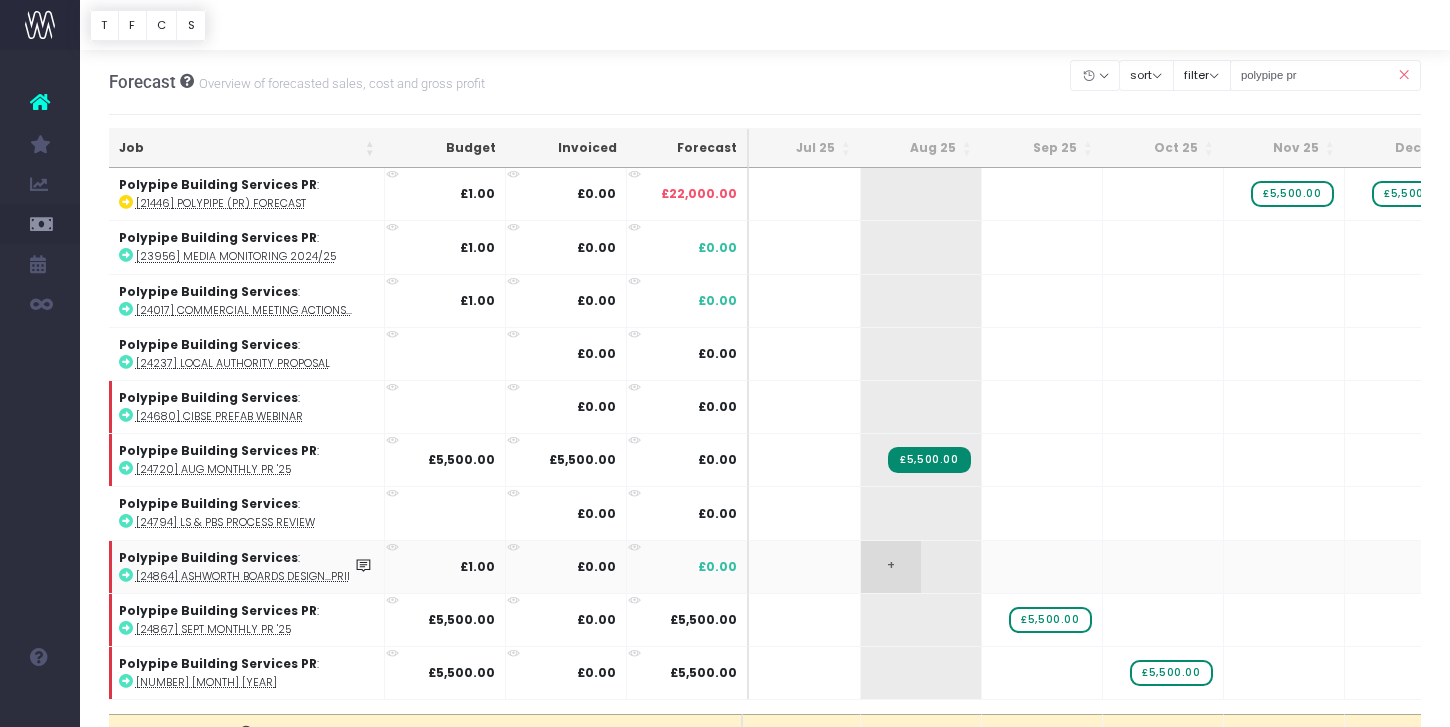 scroll, scrollTop: 44, scrollLeft: 0, axis: vertical 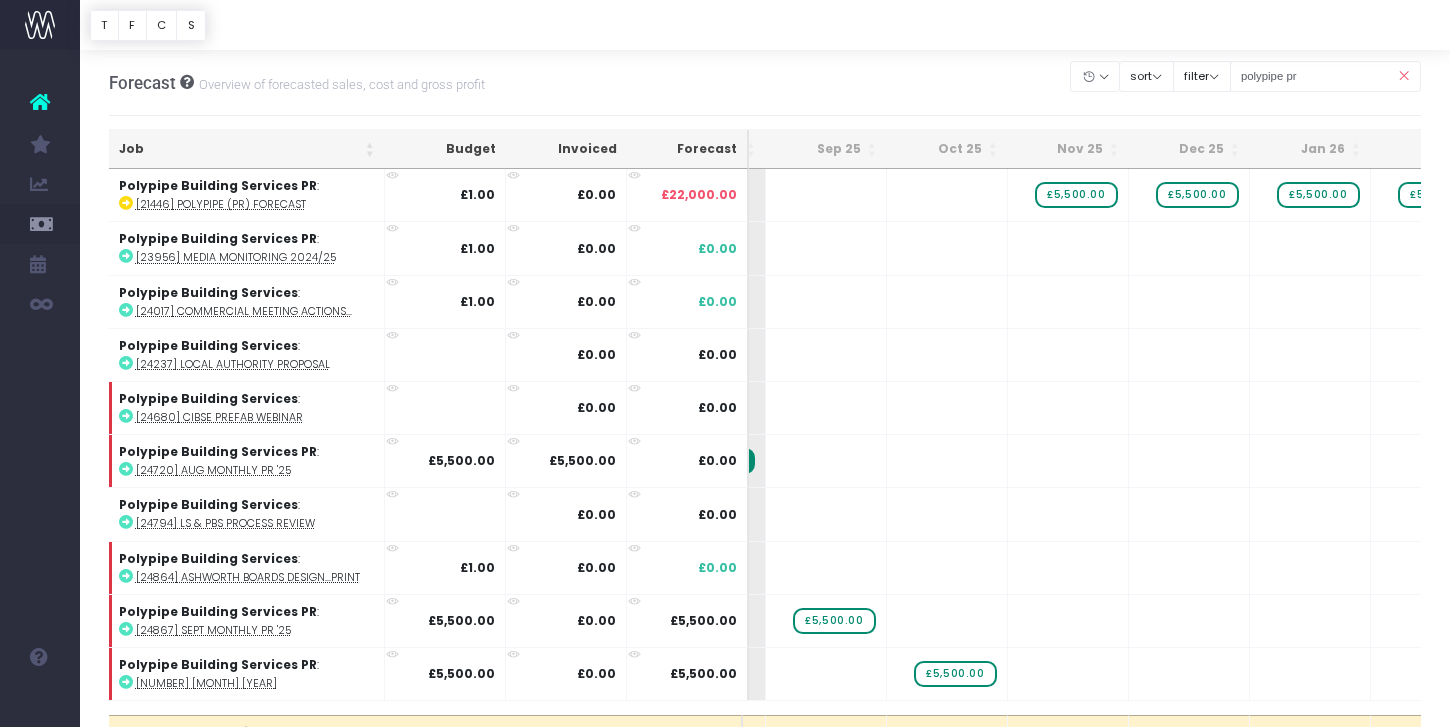 drag, startPoint x: 1411, startPoint y: 79, endPoint x: 1427, endPoint y: 74, distance: 16.763054 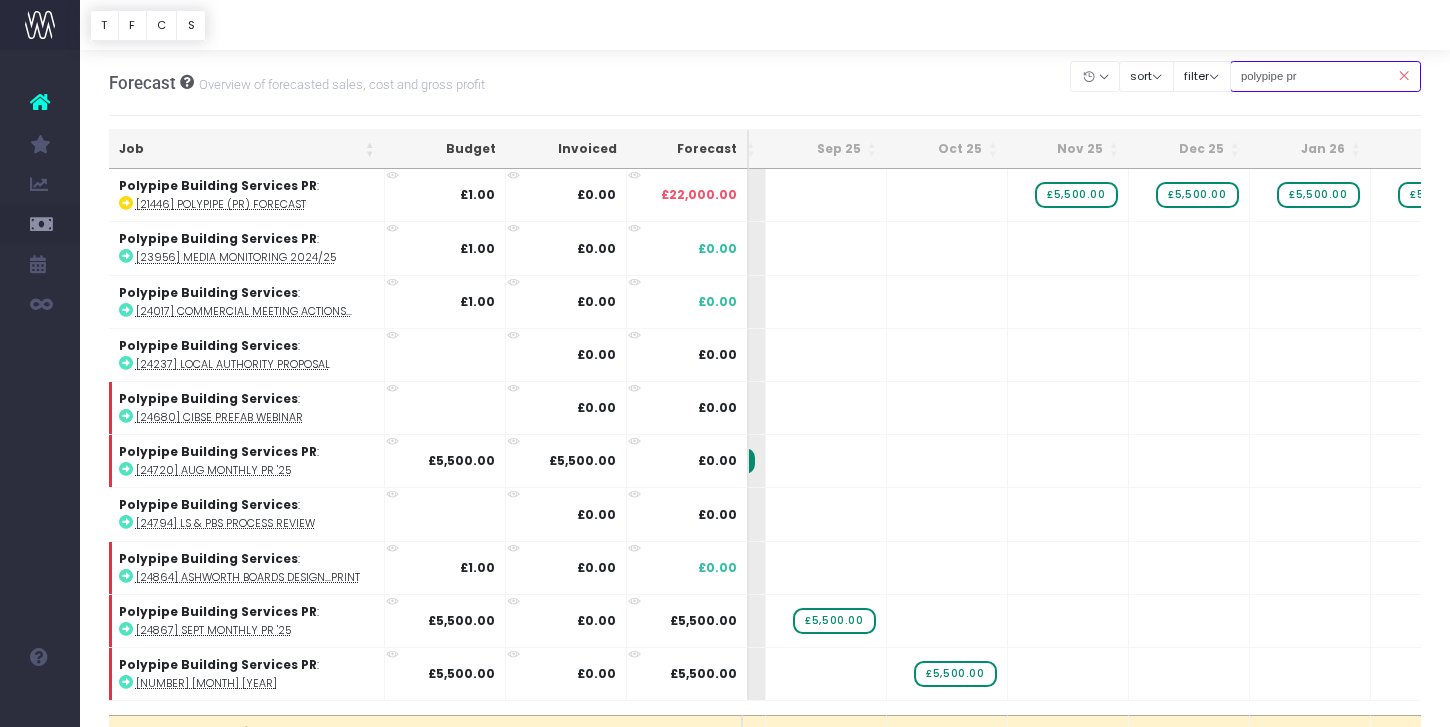 click on "polypipe pr" at bounding box center (1326, 76) 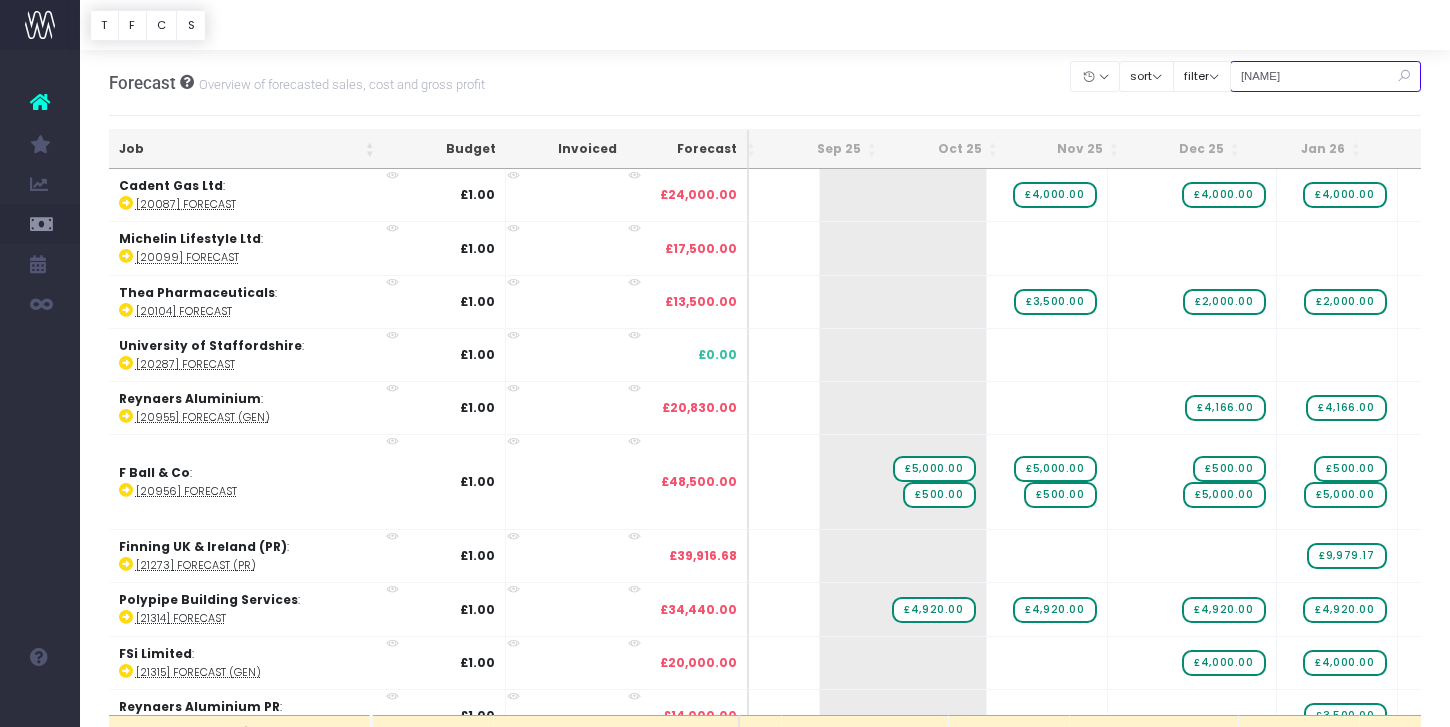 type on "caparol" 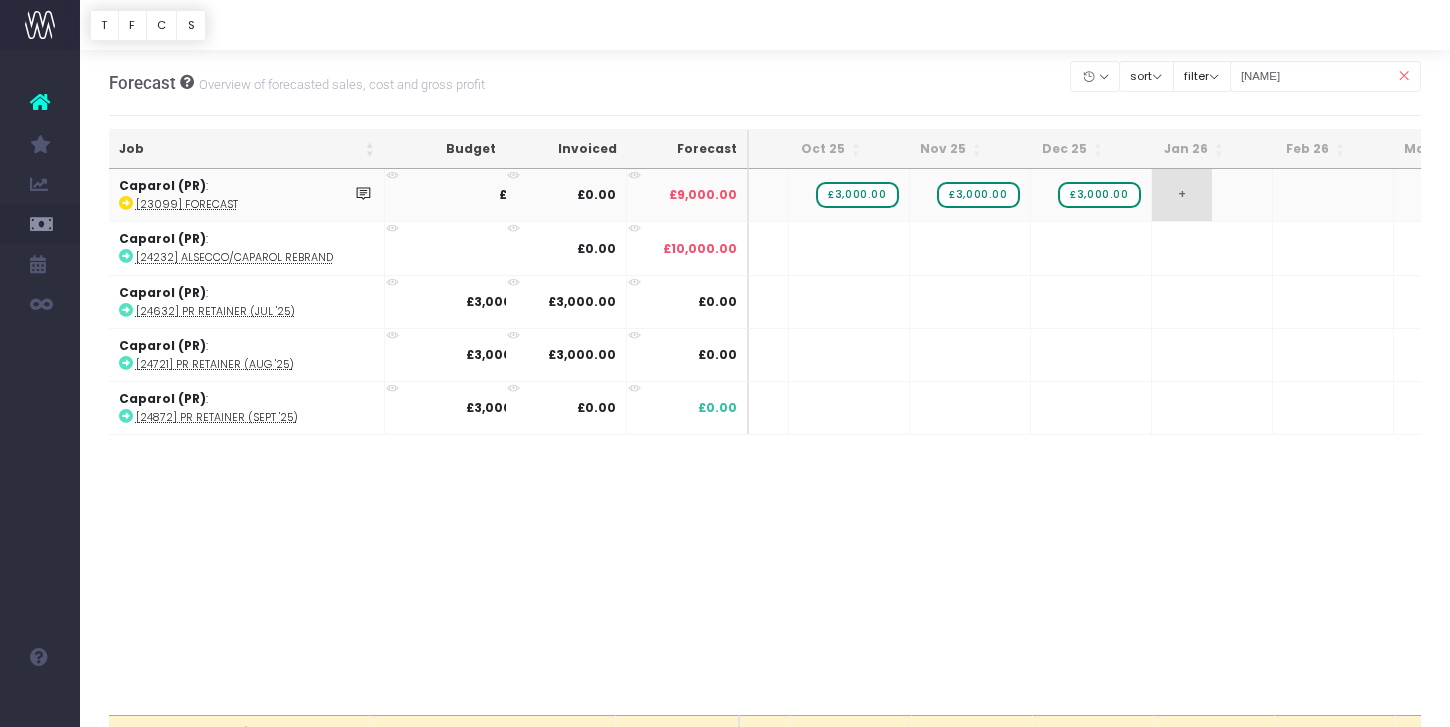 click on "+" at bounding box center [1182, 195] 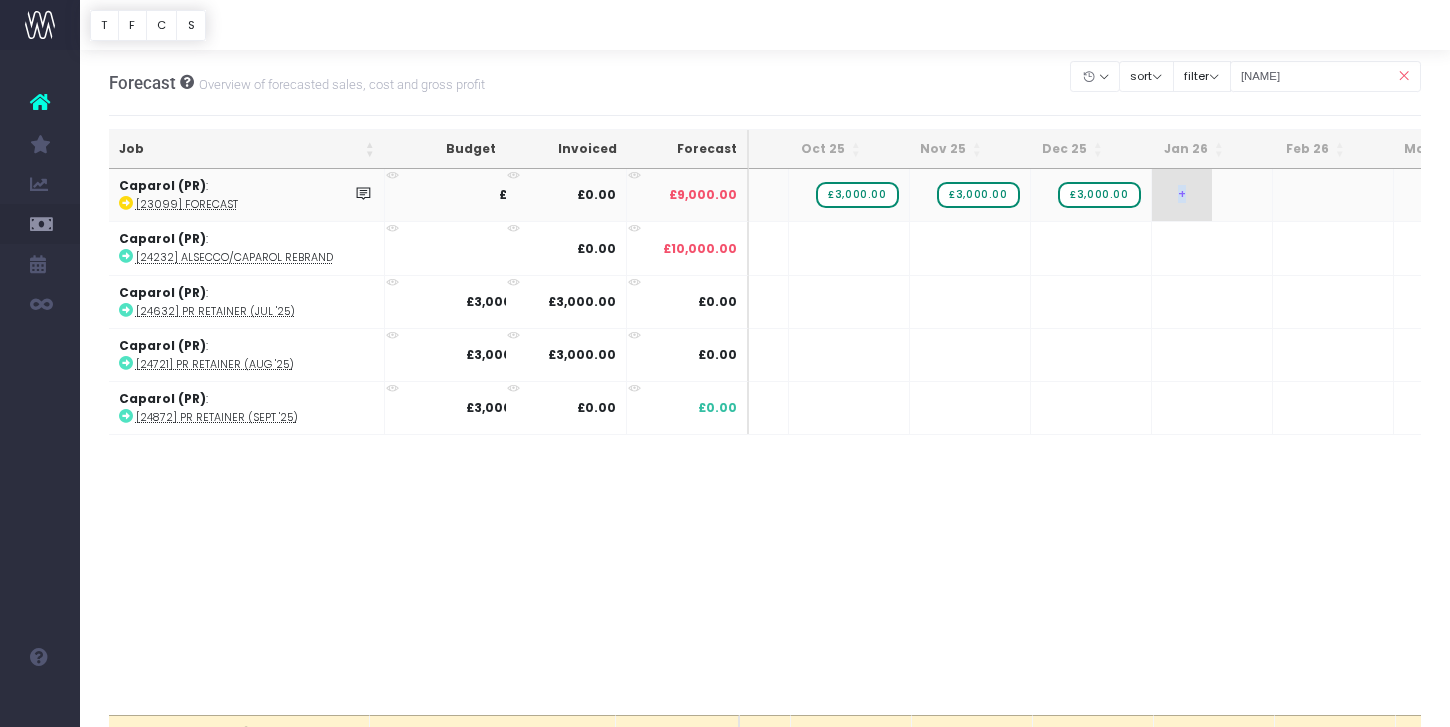 click on "+" at bounding box center (1182, 195) 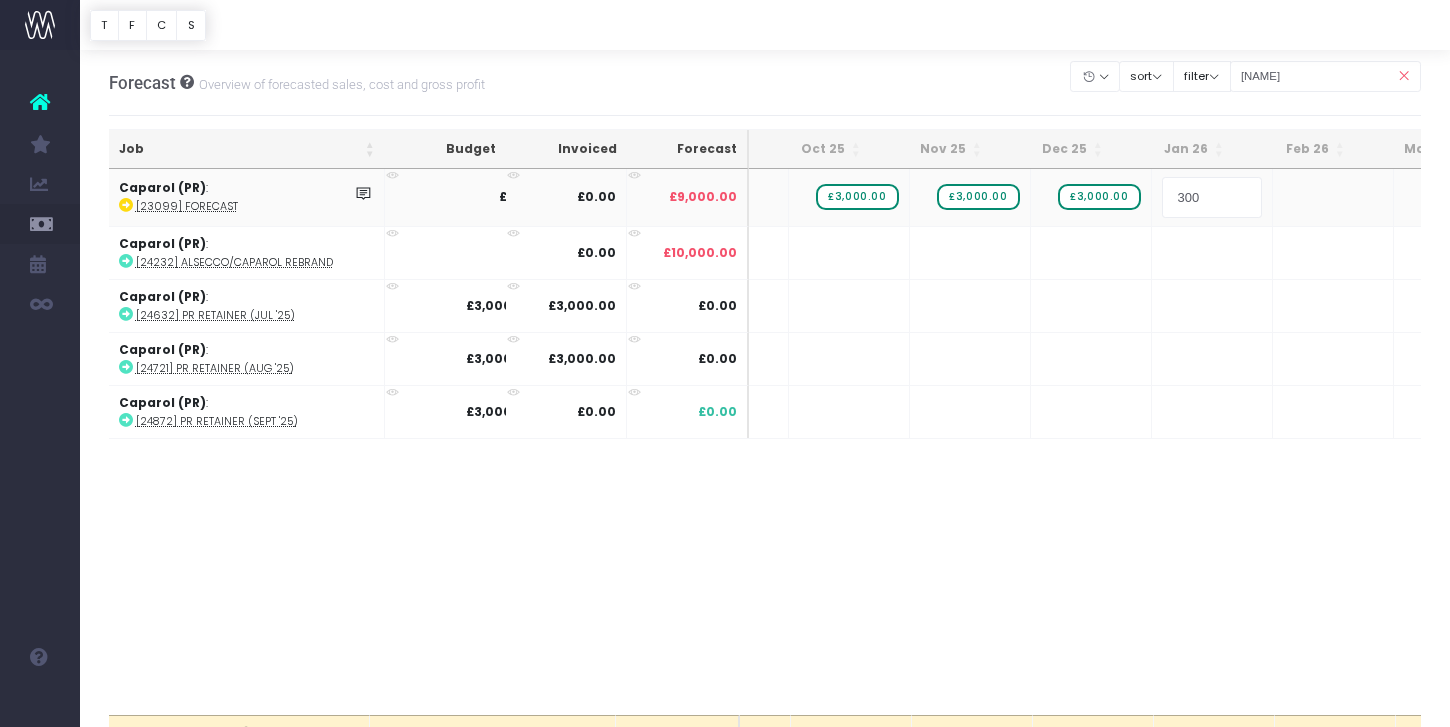 type on "3000" 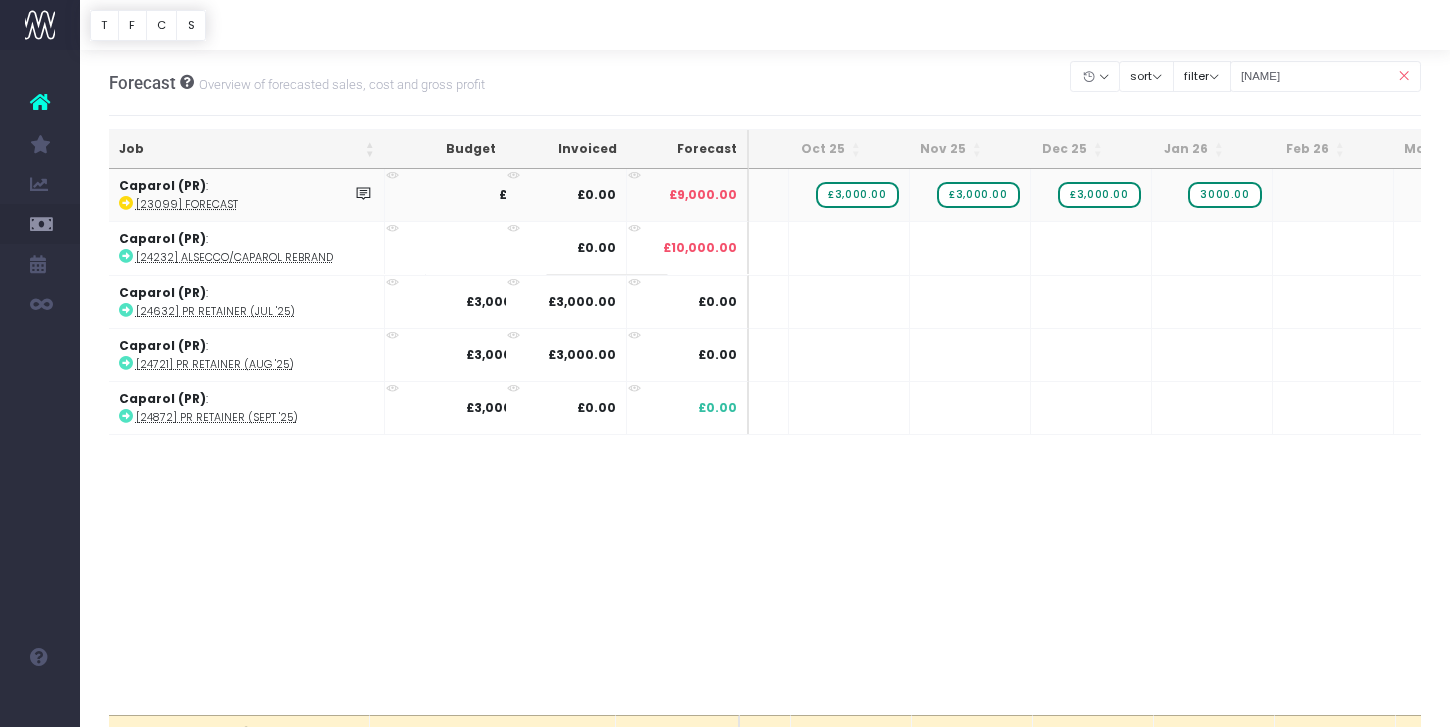 click on "Oh my... this is bad.  wayahead wasn't able to load this page. Please contact  support .
Go back
Account Warning
You are on a paid plan.
My Favourites
You have no favourites" at bounding box center [725, 363] 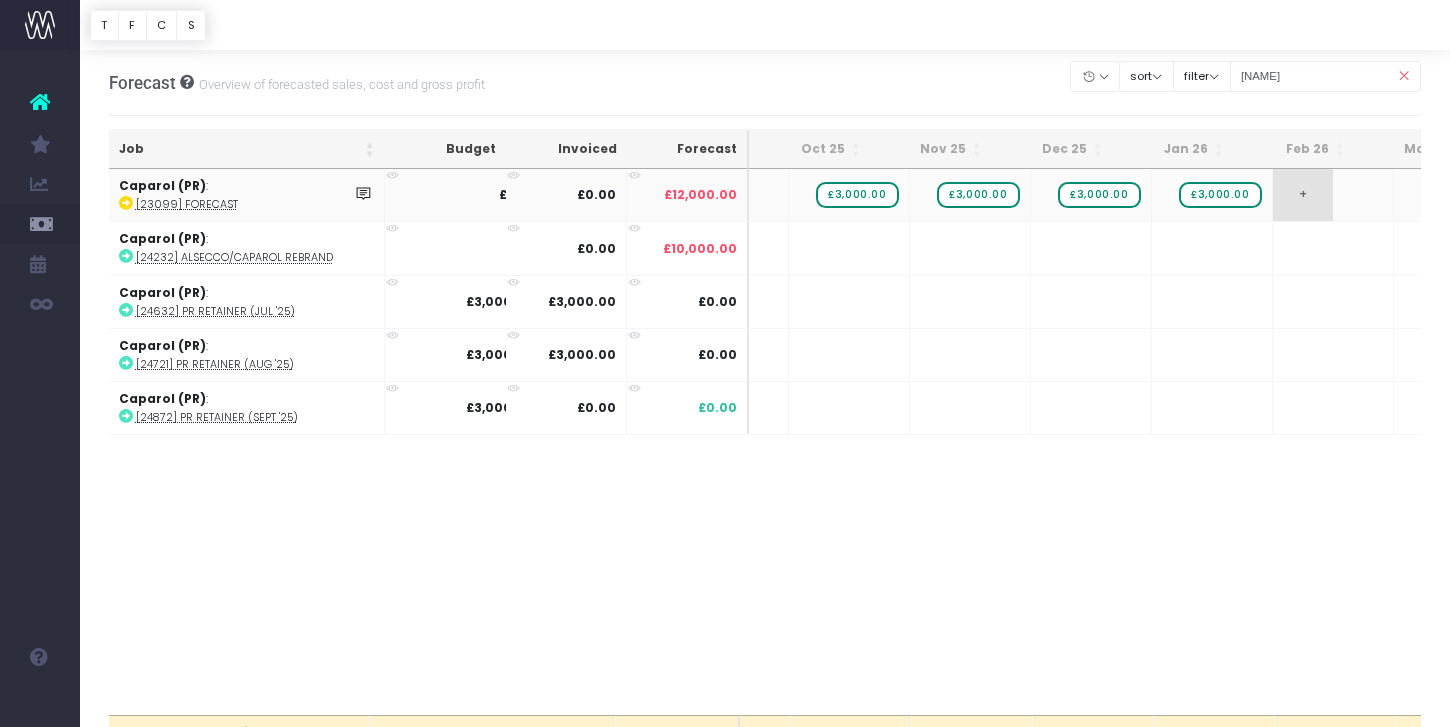 click on "+" at bounding box center (1303, 195) 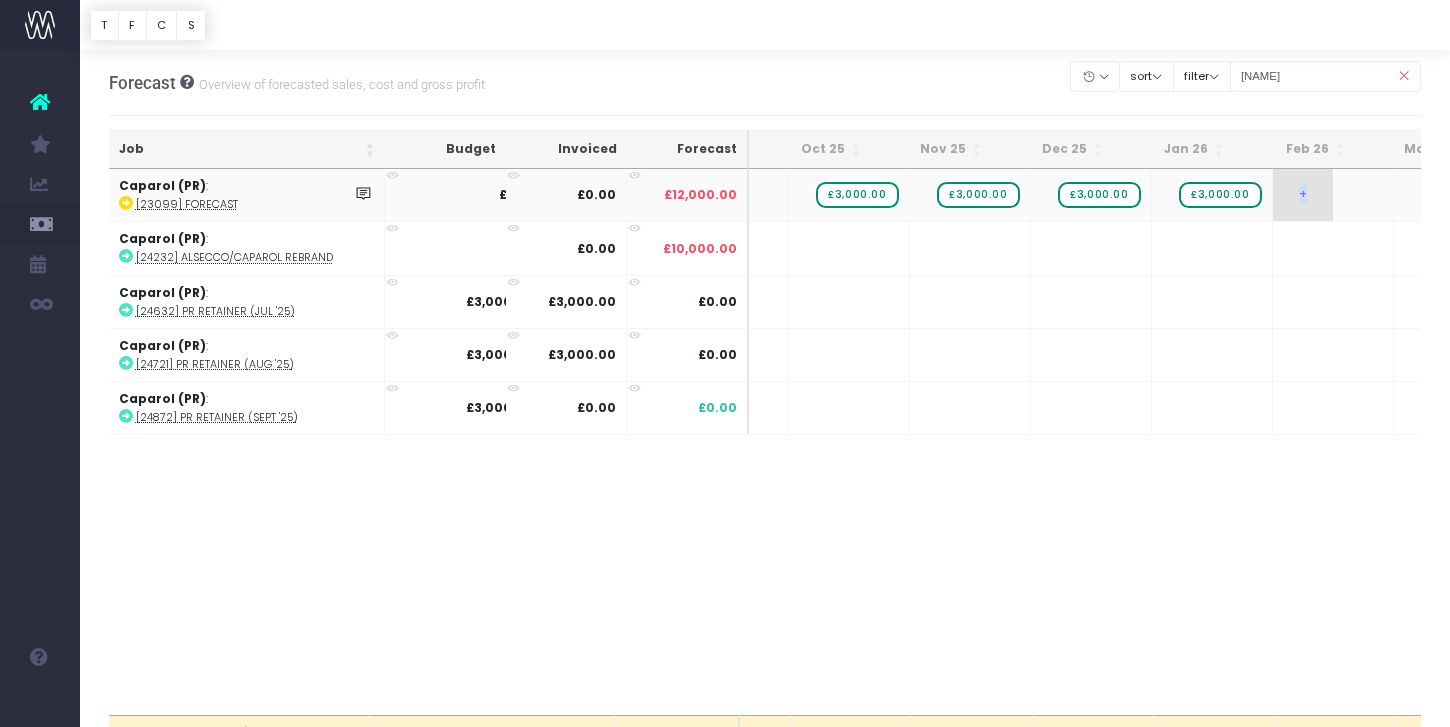click on "+" at bounding box center [1303, 195] 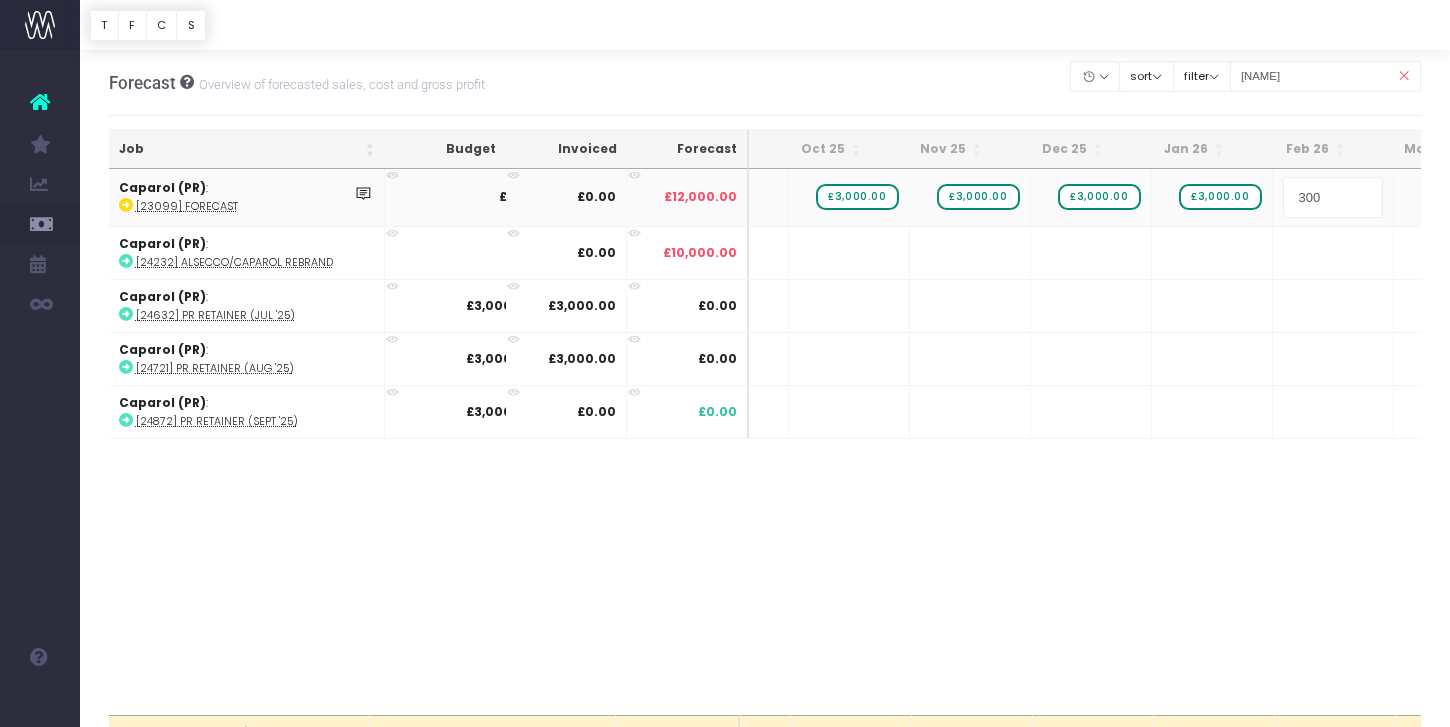 type on "3000" 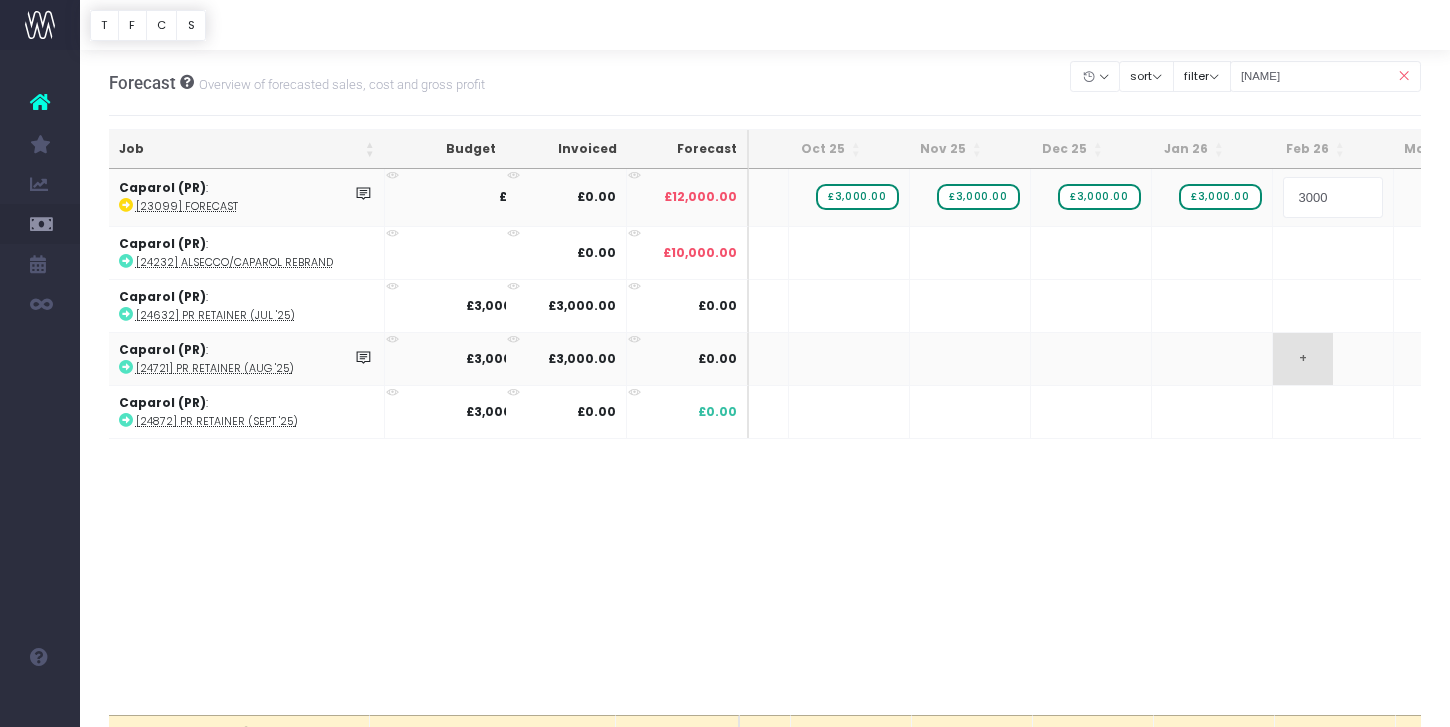 click on "Oh my... this is bad.  wayahead wasn't able to load this page. Please contact  support .
Go back
Account Warning
You are on a paid plan.
My Favourites
You have no favourites" at bounding box center (725, 363) 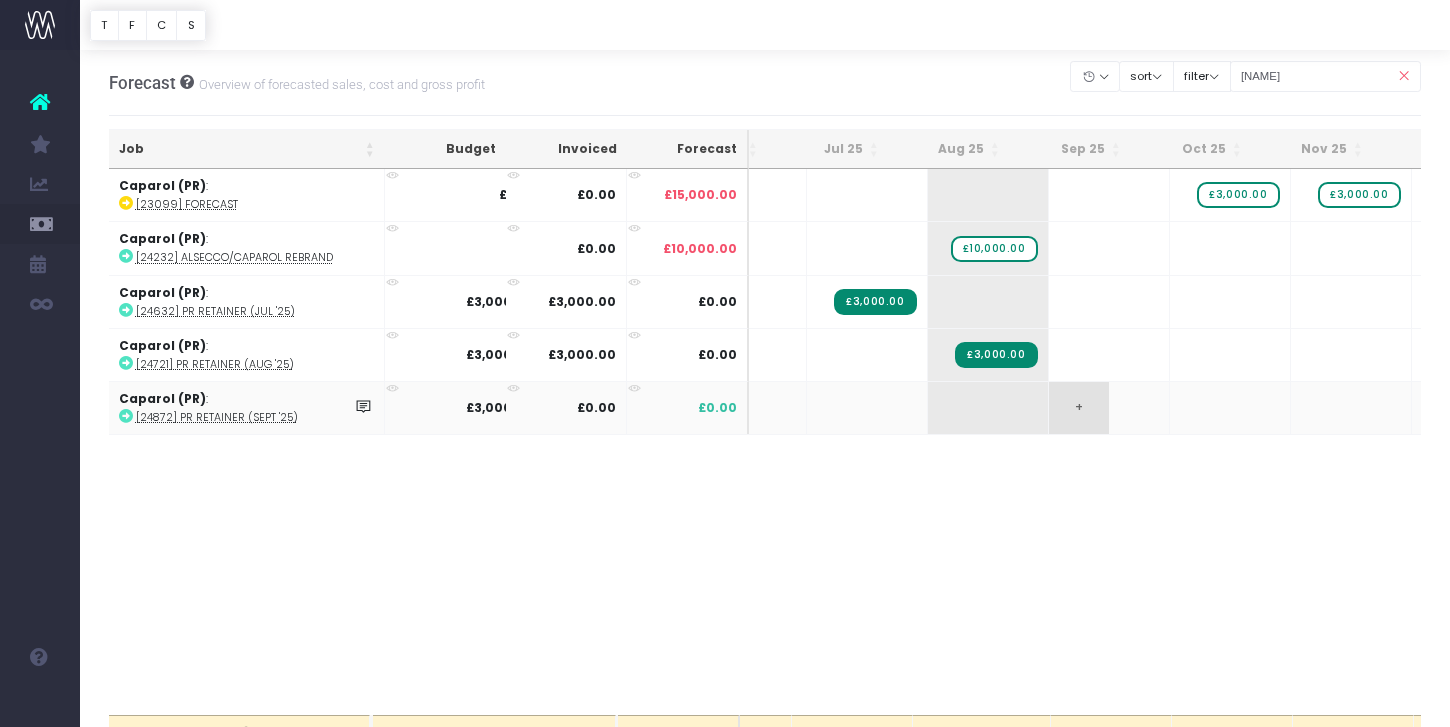 click on "+" at bounding box center [1079, 408] 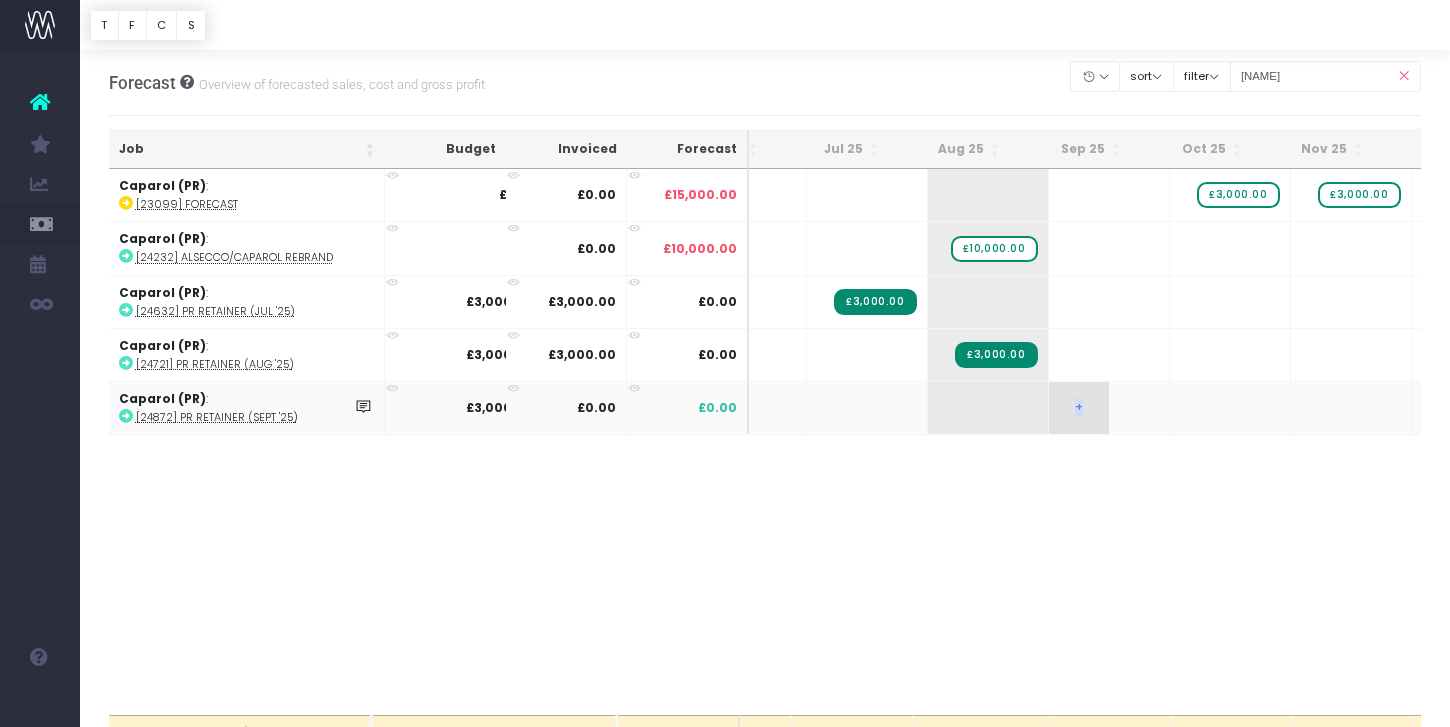 click on "+" at bounding box center [1079, 408] 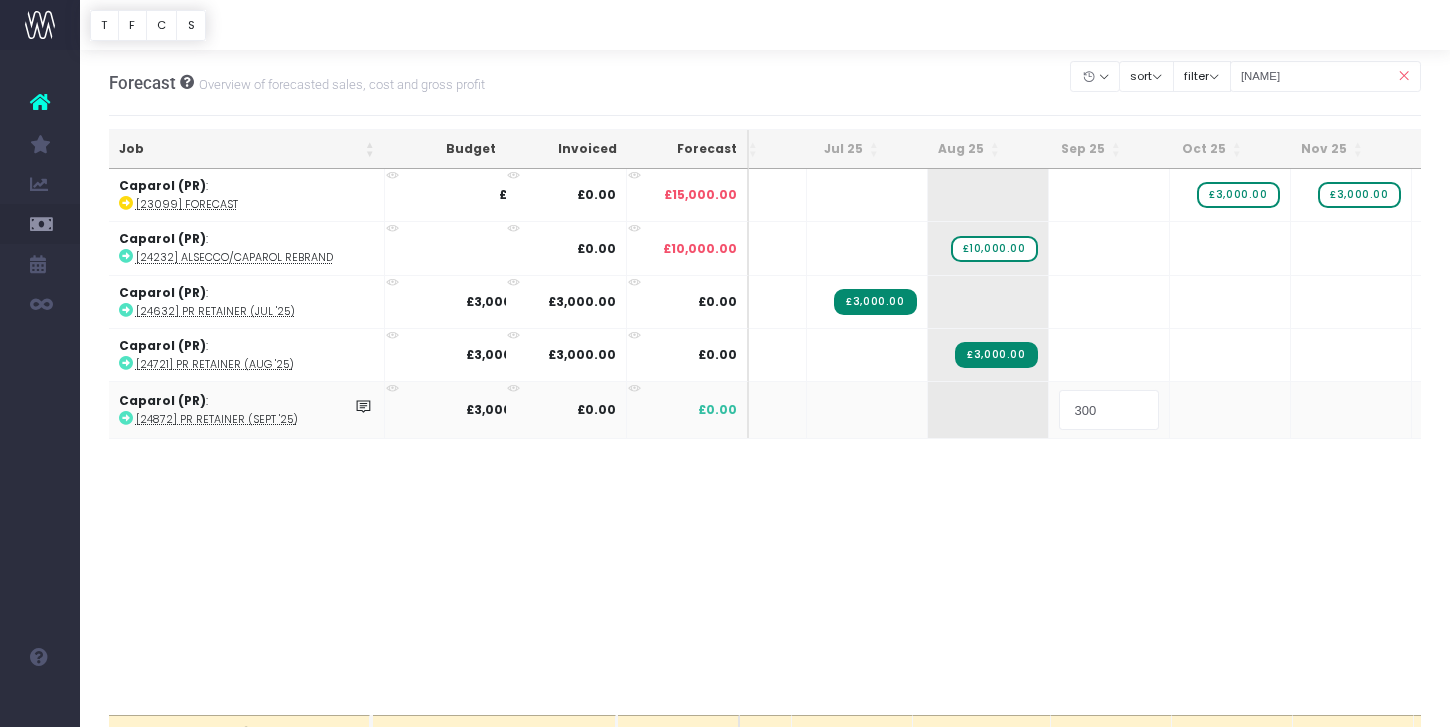 type on "3000" 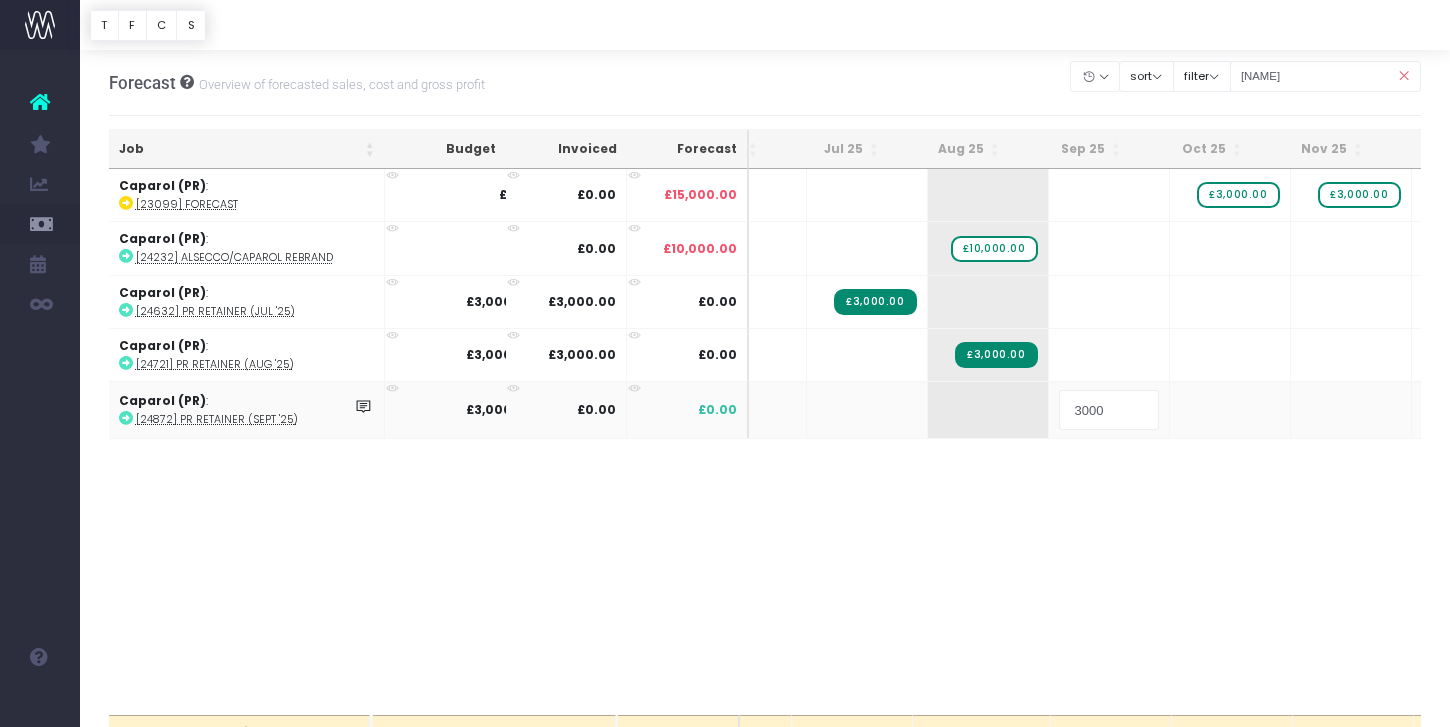 click on "Oh my... this is bad.  wayahead wasn't able to load this page. Please contact  support .
Go back
Account Warning
You are on a paid plan.
My Favourites
You have no favourites" at bounding box center [725, 363] 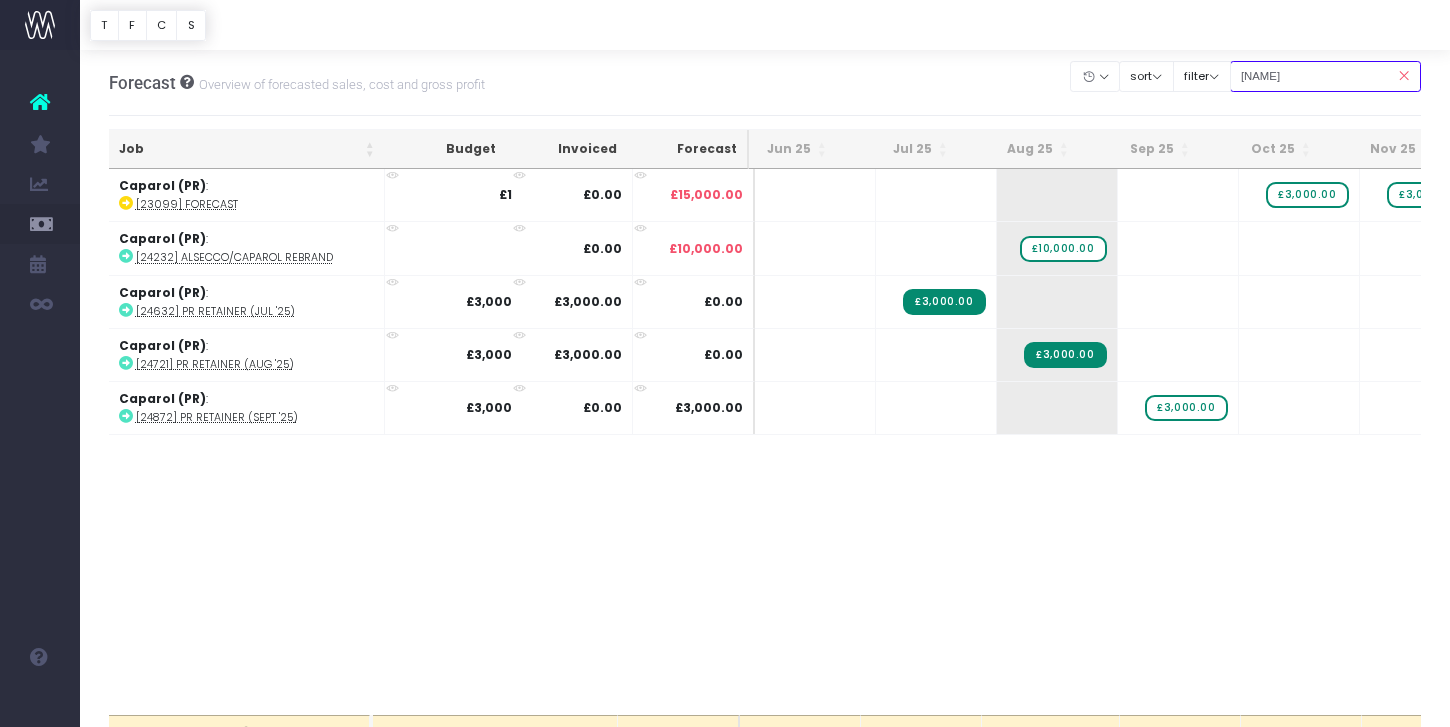 click on "caparol" at bounding box center (1326, 76) 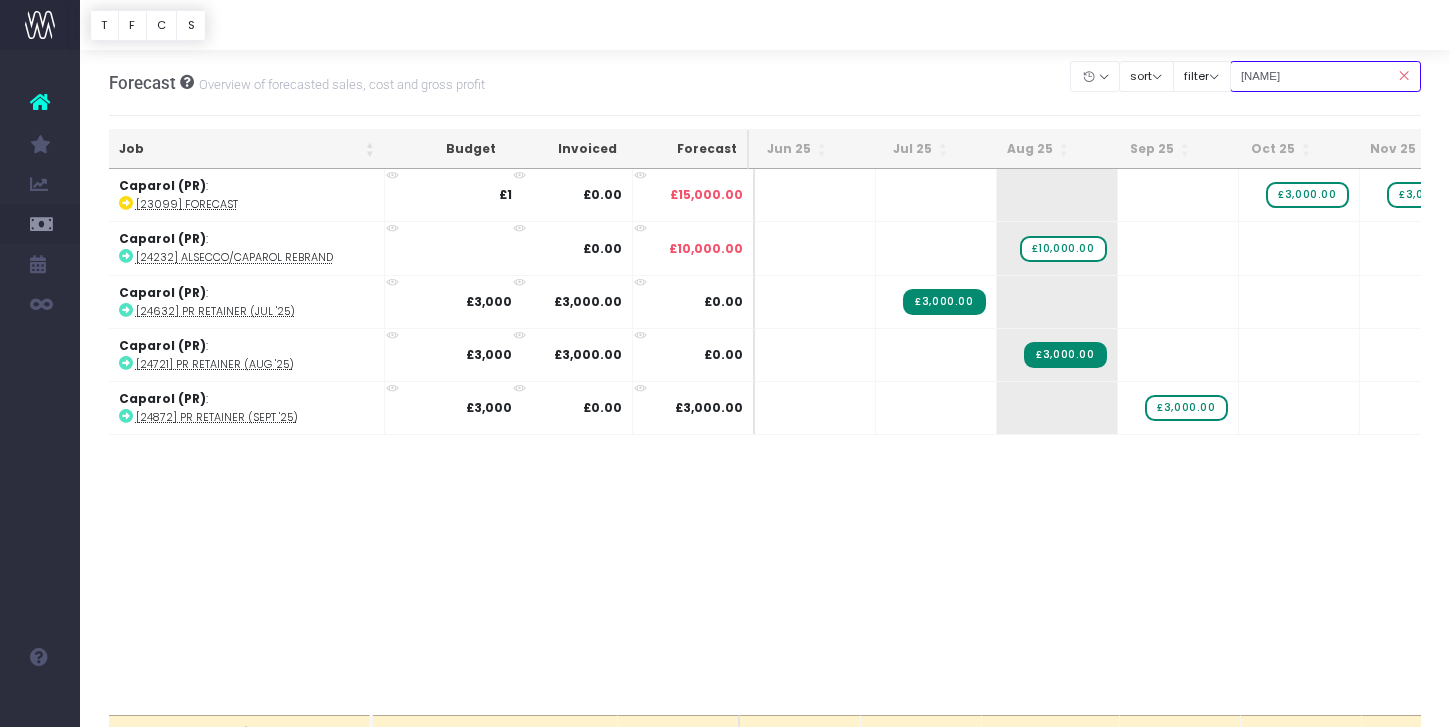 type on "c" 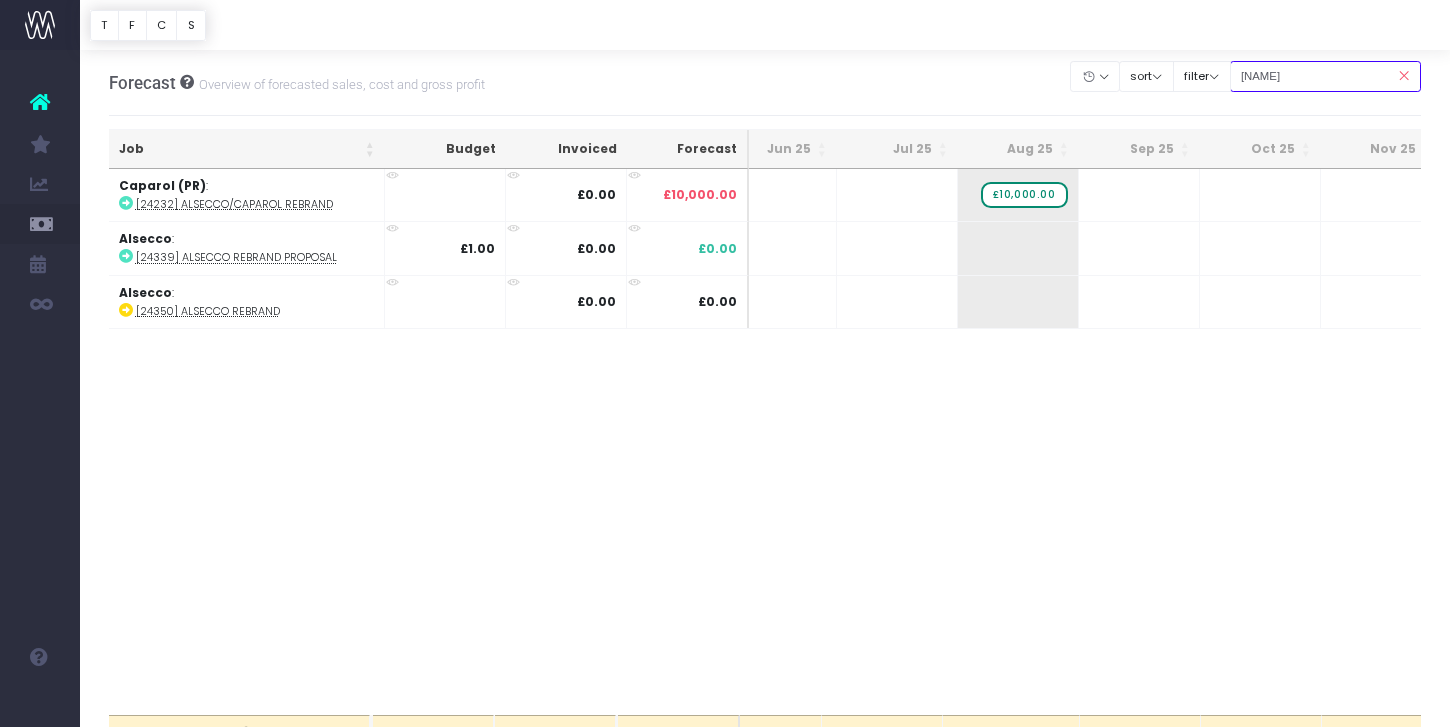 type on "alsecco pr" 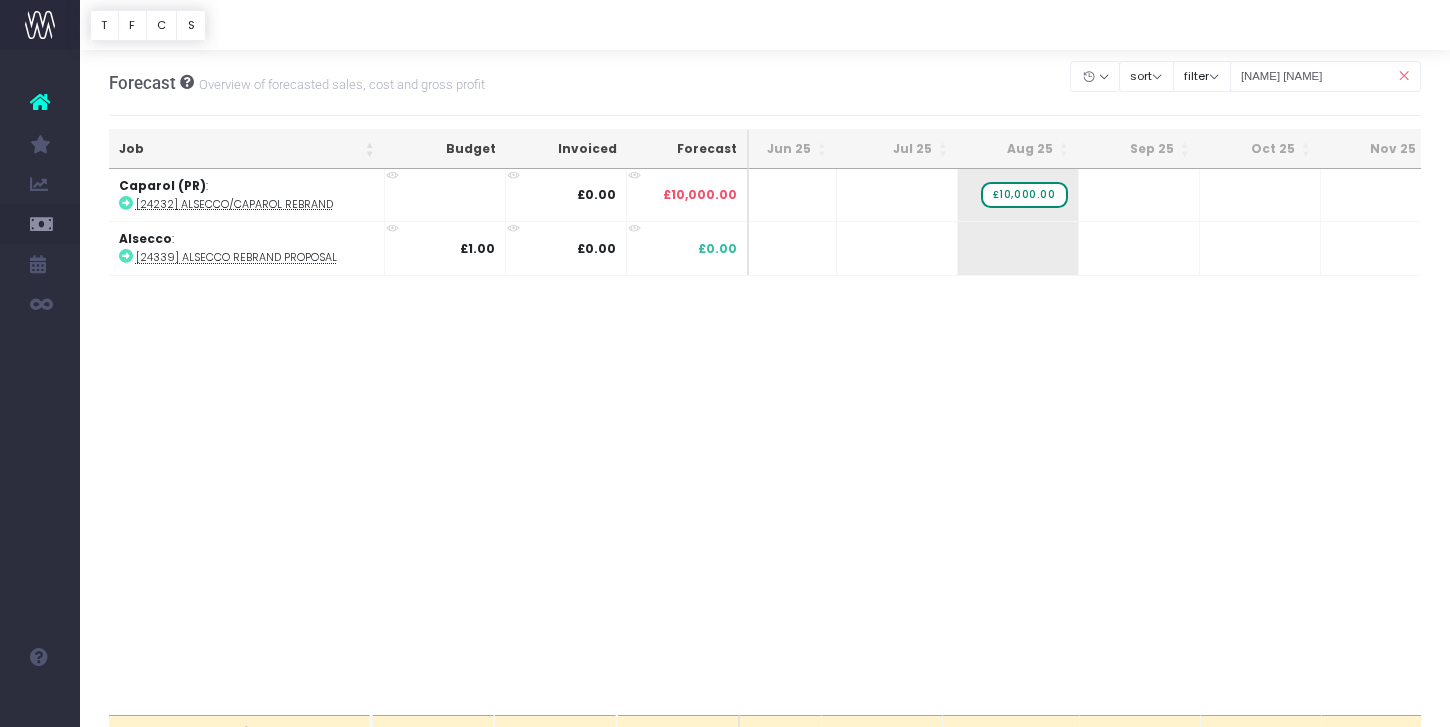 click at bounding box center (1403, 76) 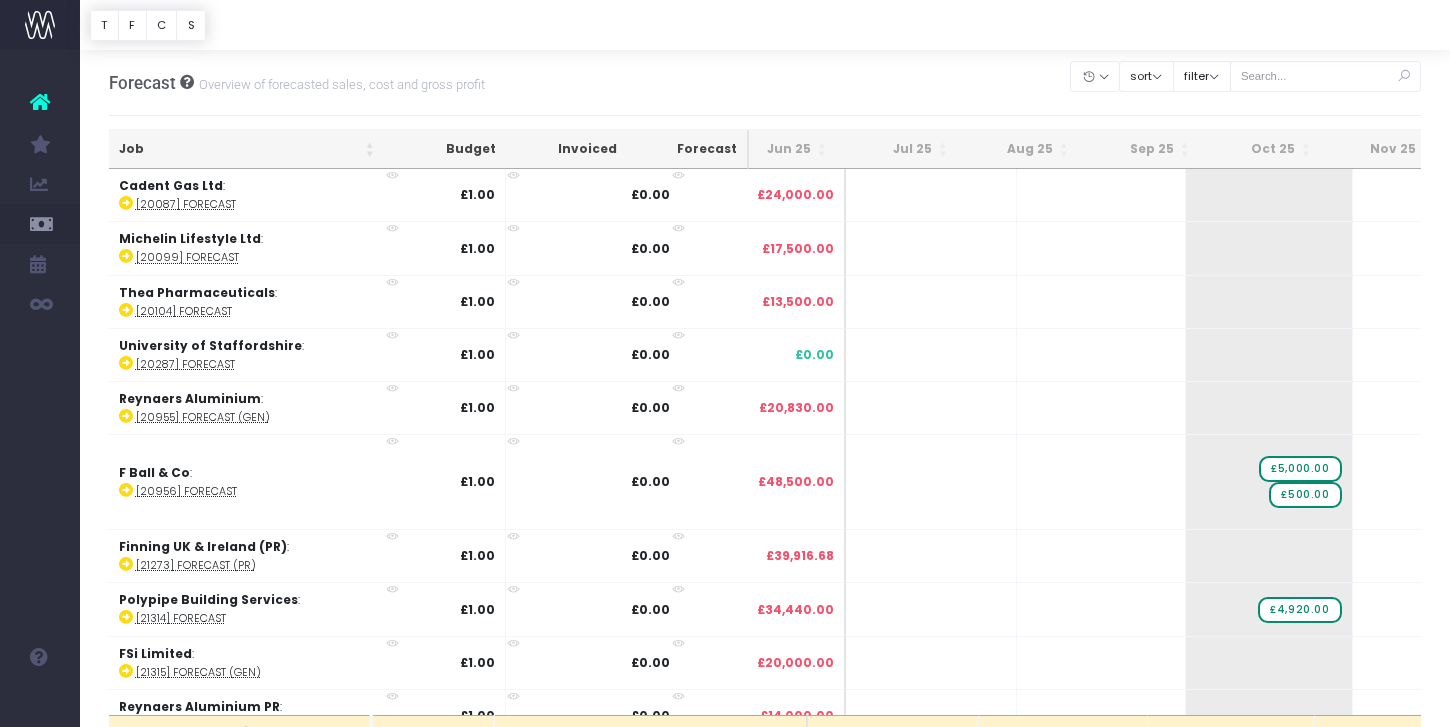 click at bounding box center [1403, 76] 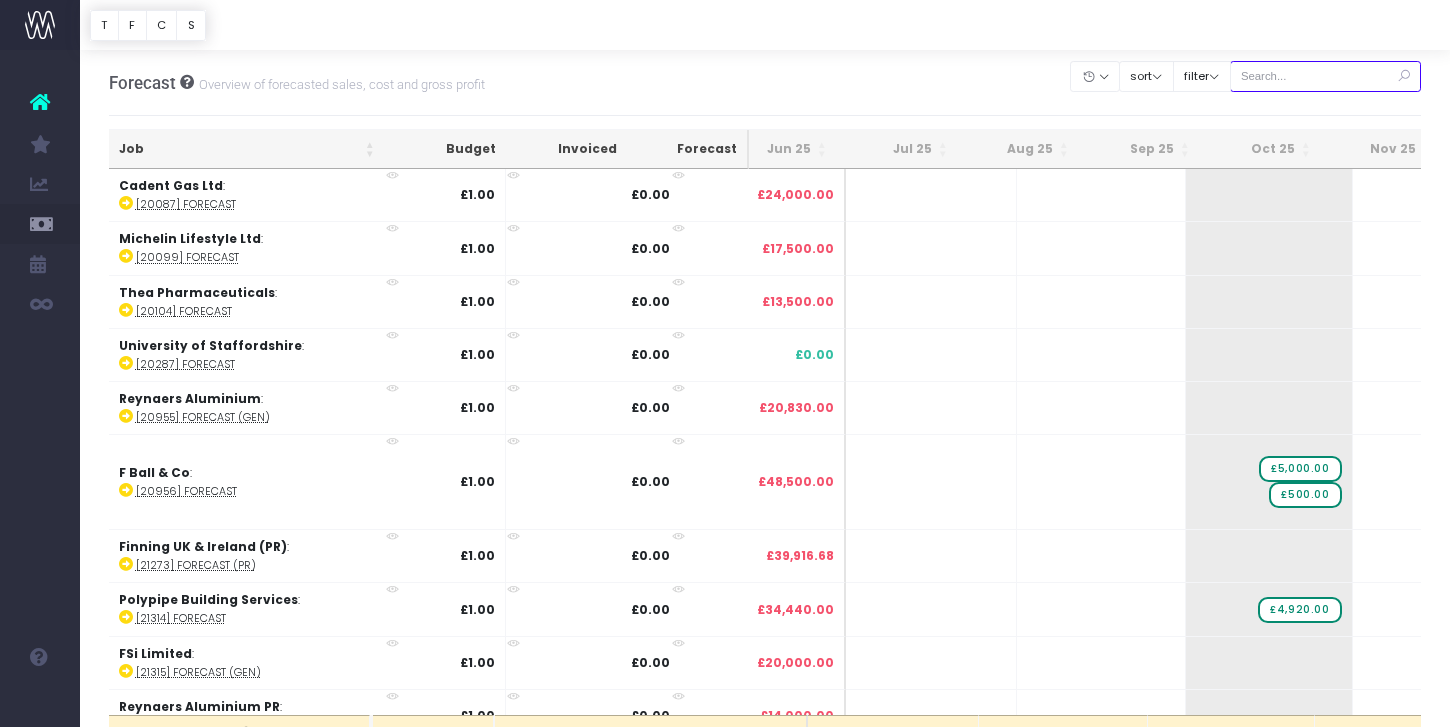 click at bounding box center (1326, 76) 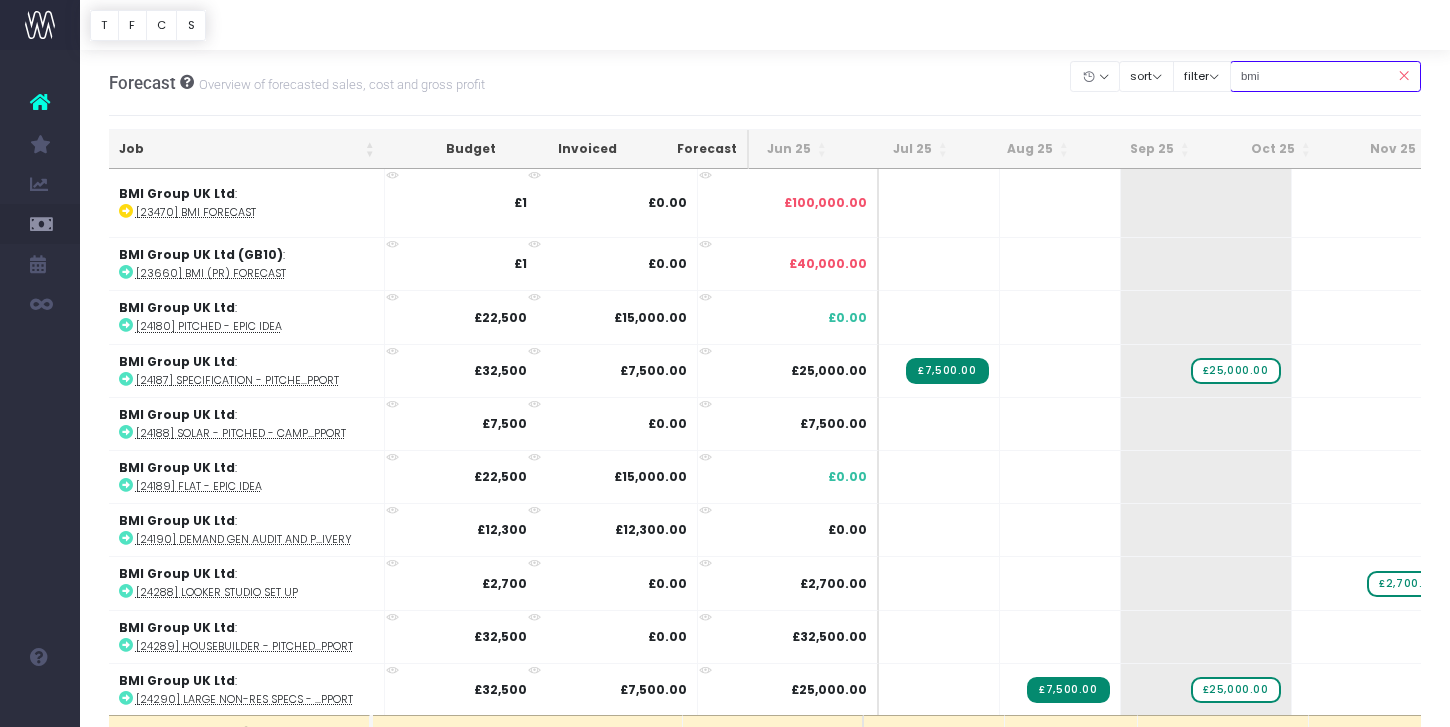 type on "bmi pr" 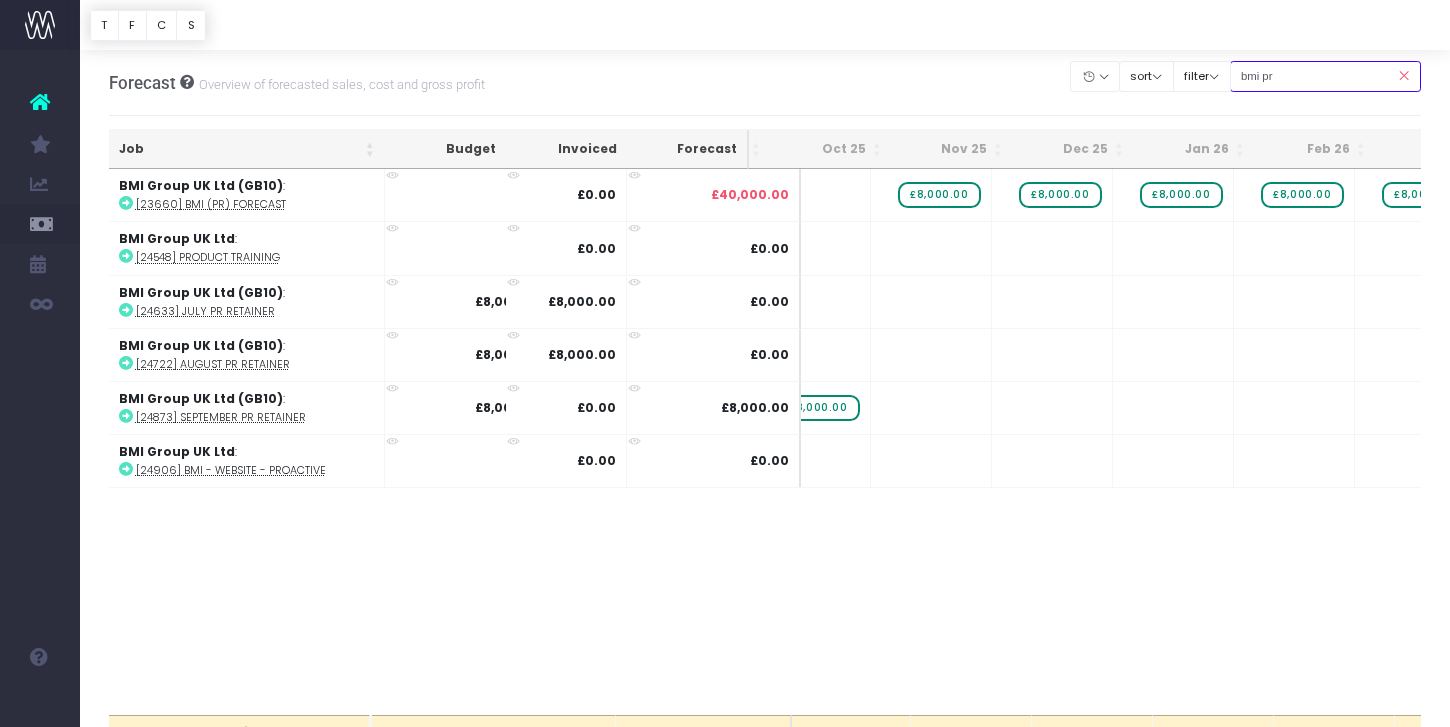 click on "bmi pr" at bounding box center (1326, 76) 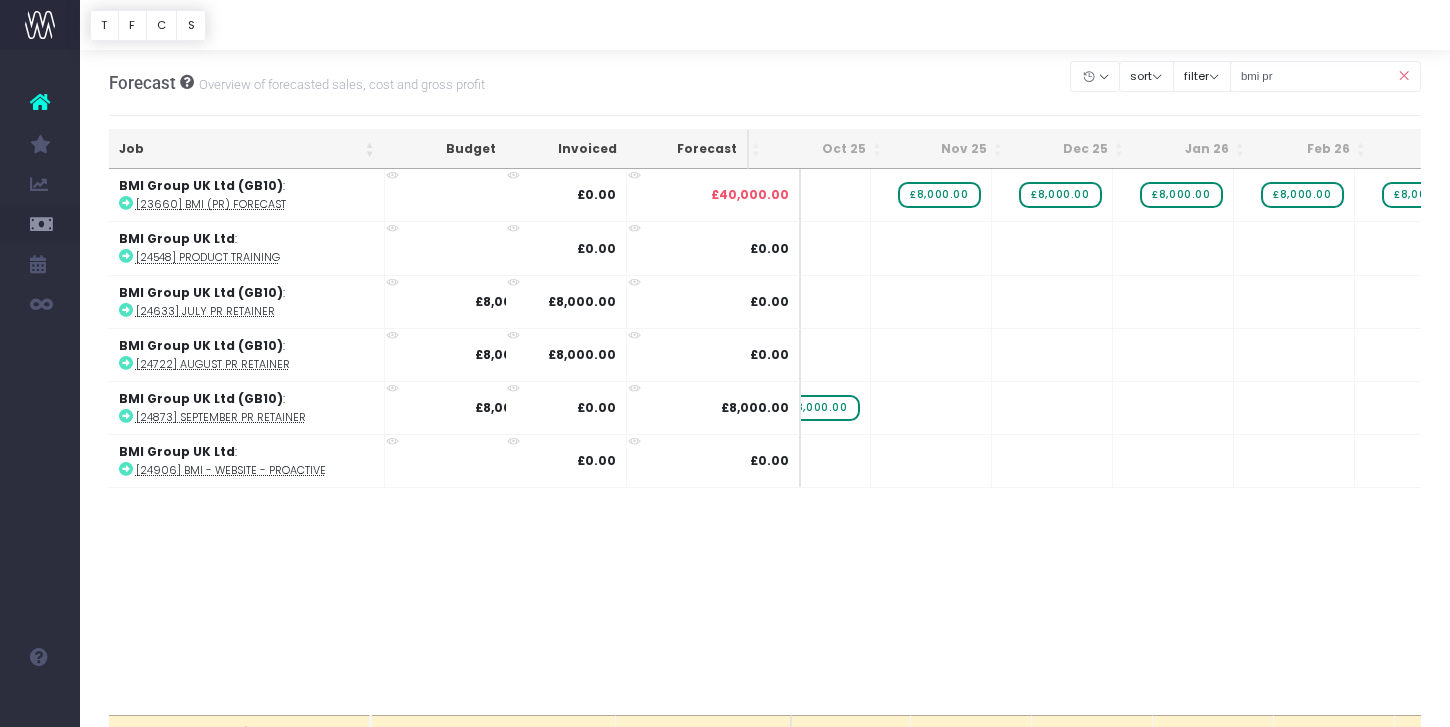 click at bounding box center [1403, 76] 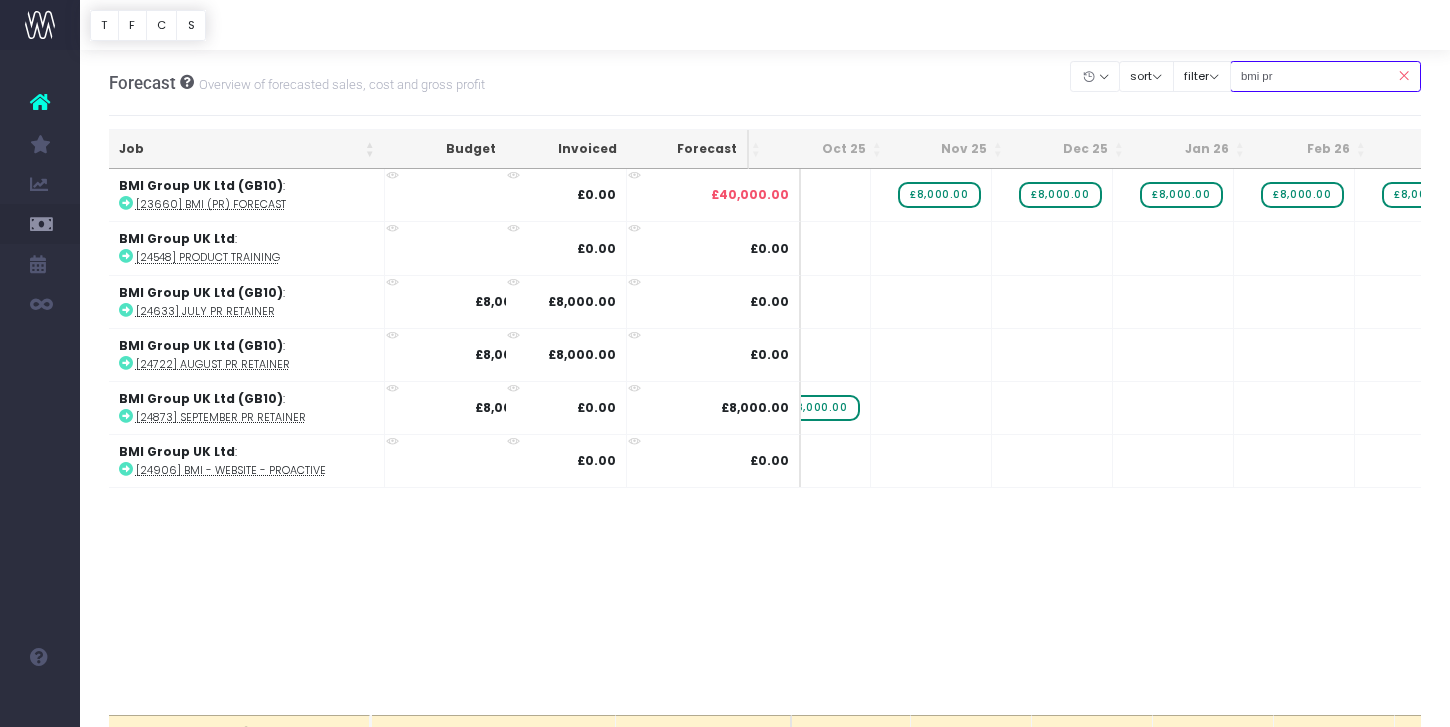 click on "bmi pr" at bounding box center (1326, 76) 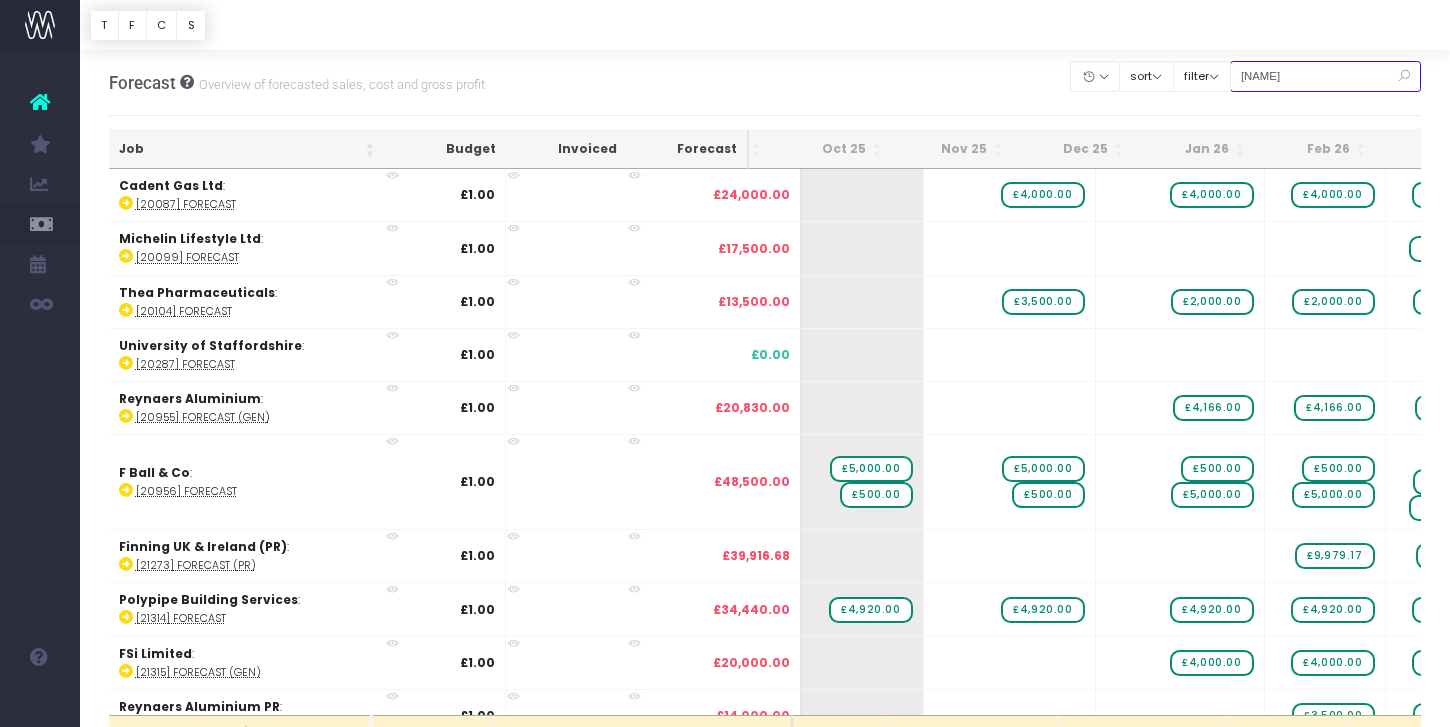 type on "kbr" 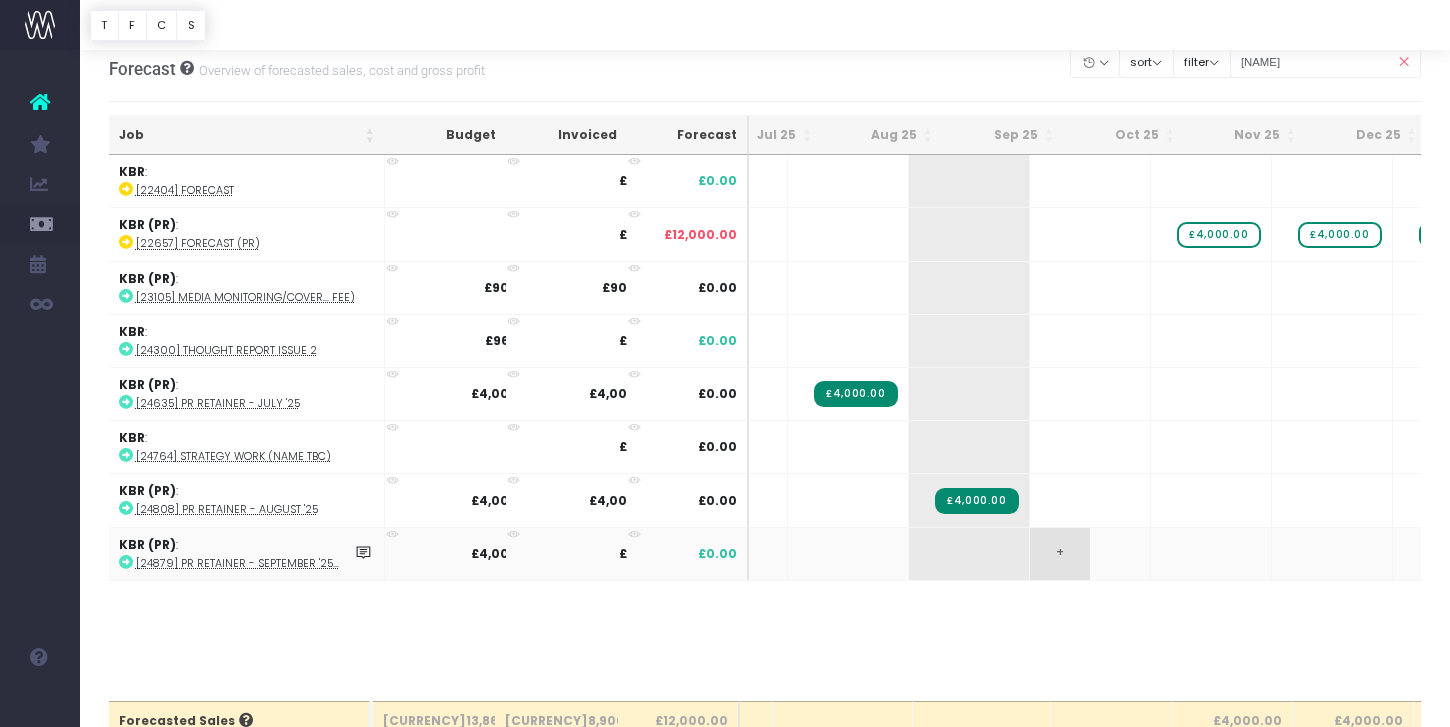 click on "+" at bounding box center (1060, 554) 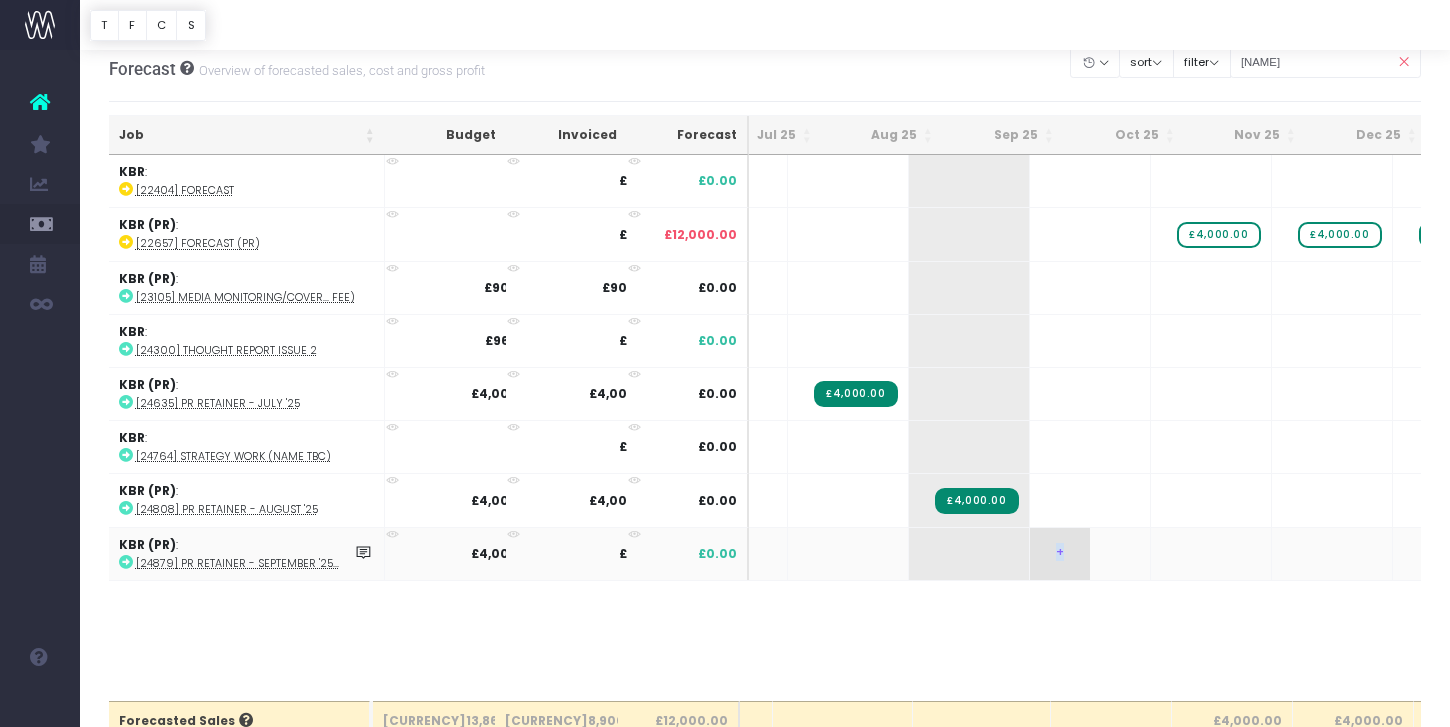 click on "+" at bounding box center (1060, 554) 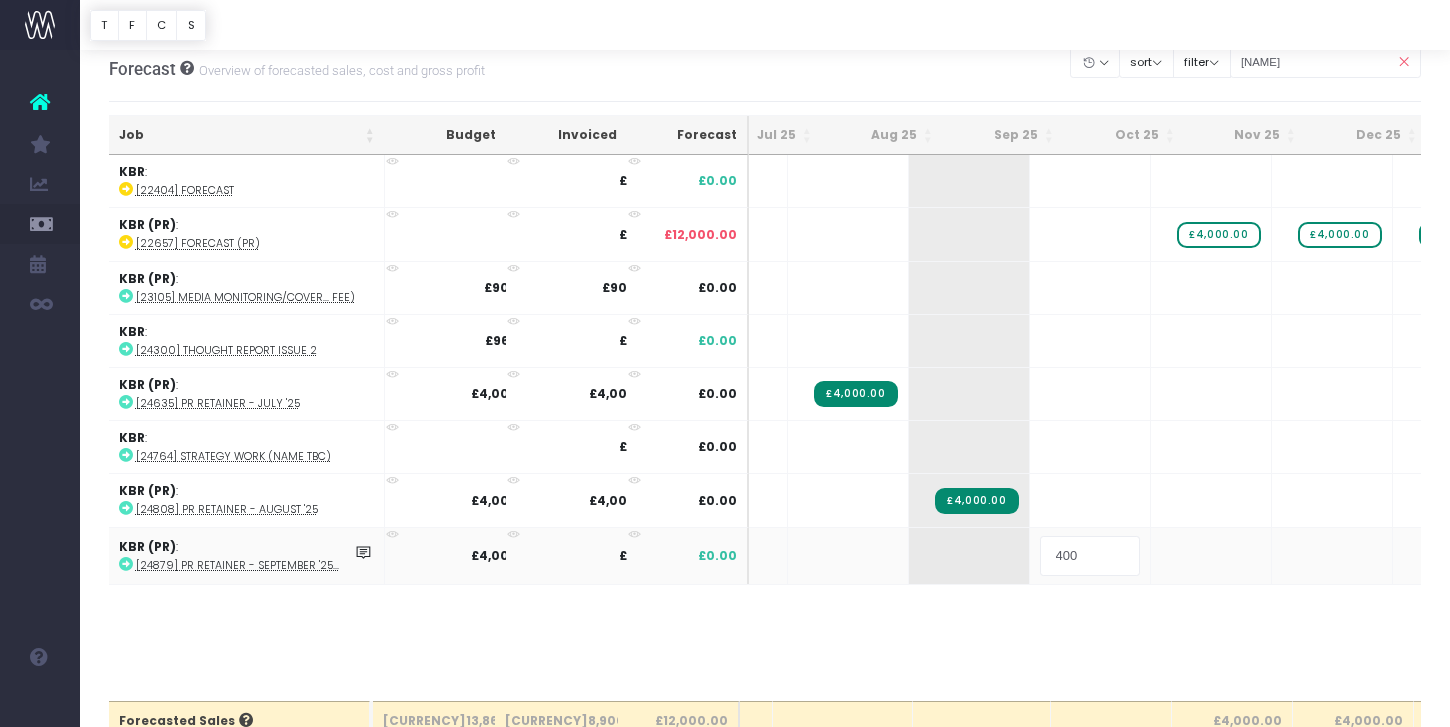 type on "4000" 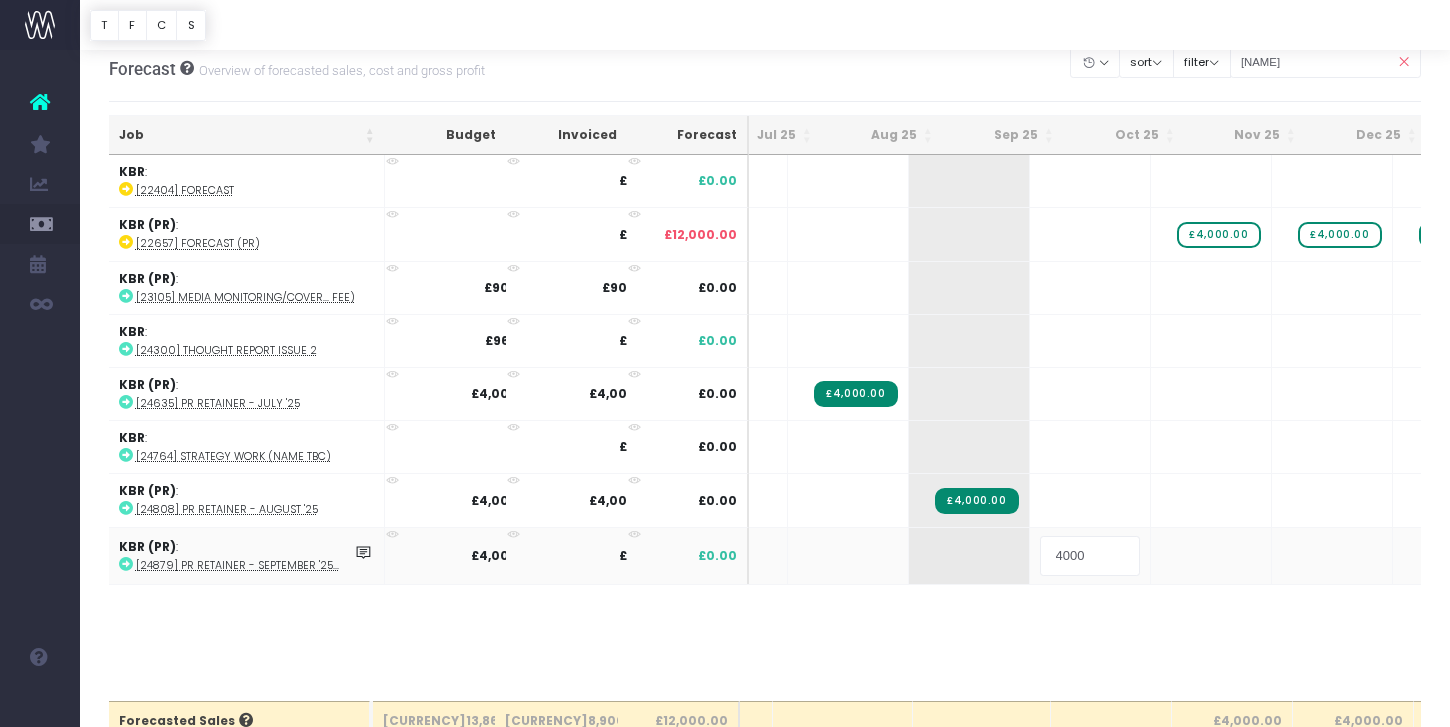 click on "Oh my... this is bad.  wayahead wasn't able to load this page. Please contact  support .
Go back
Account Warning
You are on a paid plan.
My Favourites
You have no favourites" at bounding box center [725, 349] 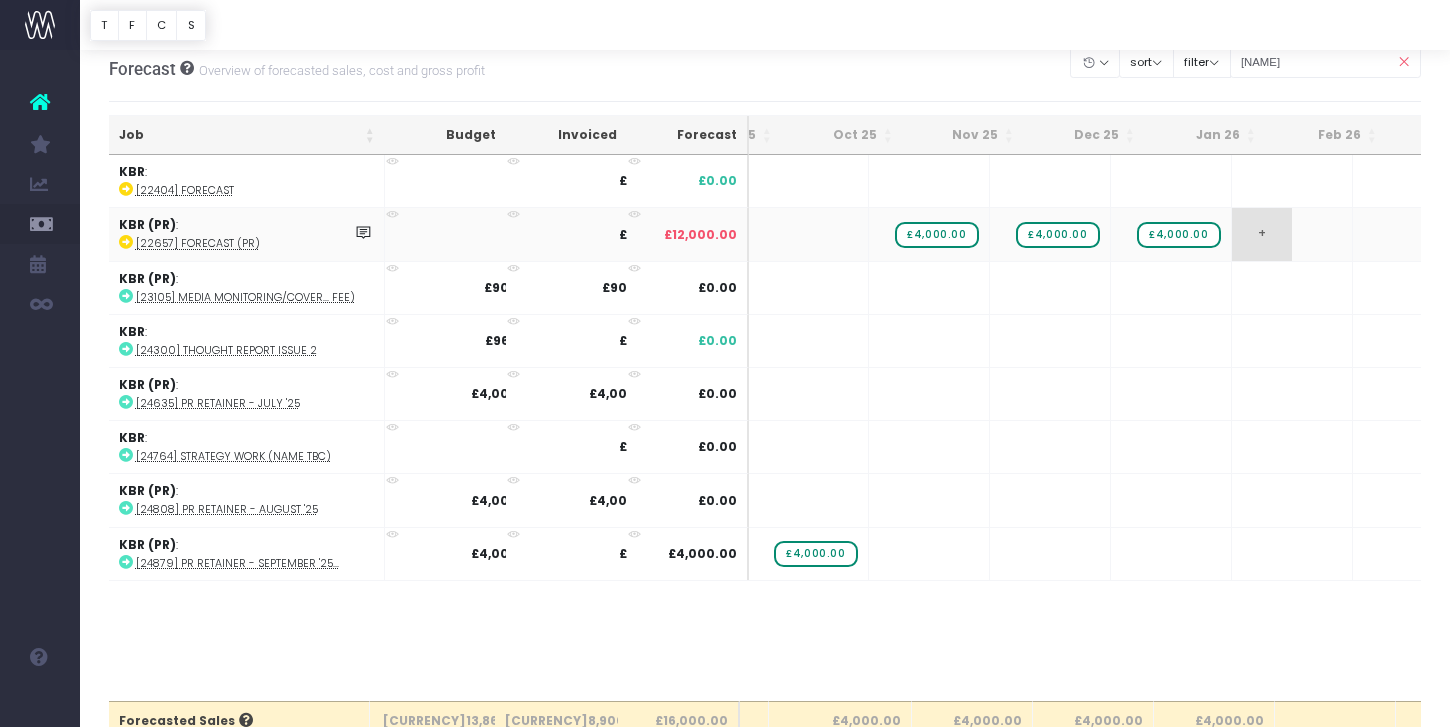 click on "+" at bounding box center [1262, 234] 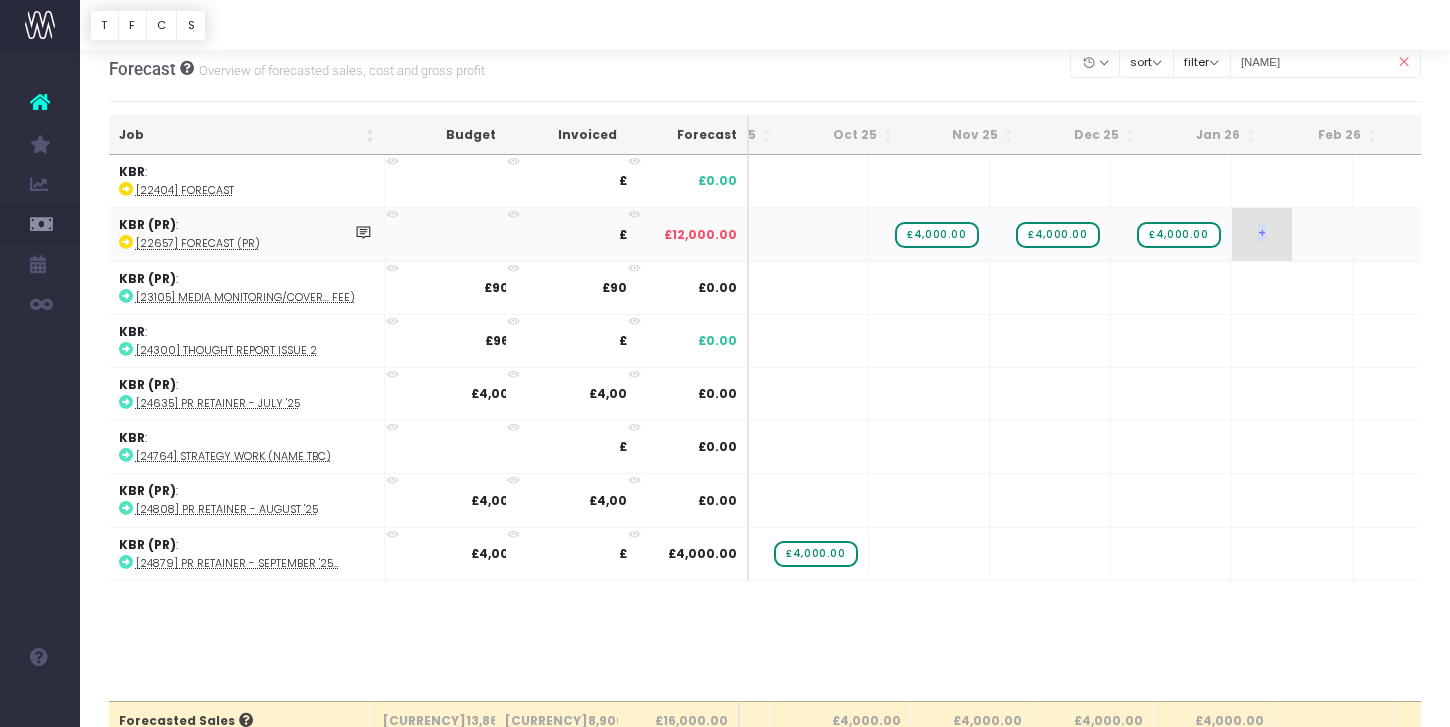 click on "+" at bounding box center [1262, 234] 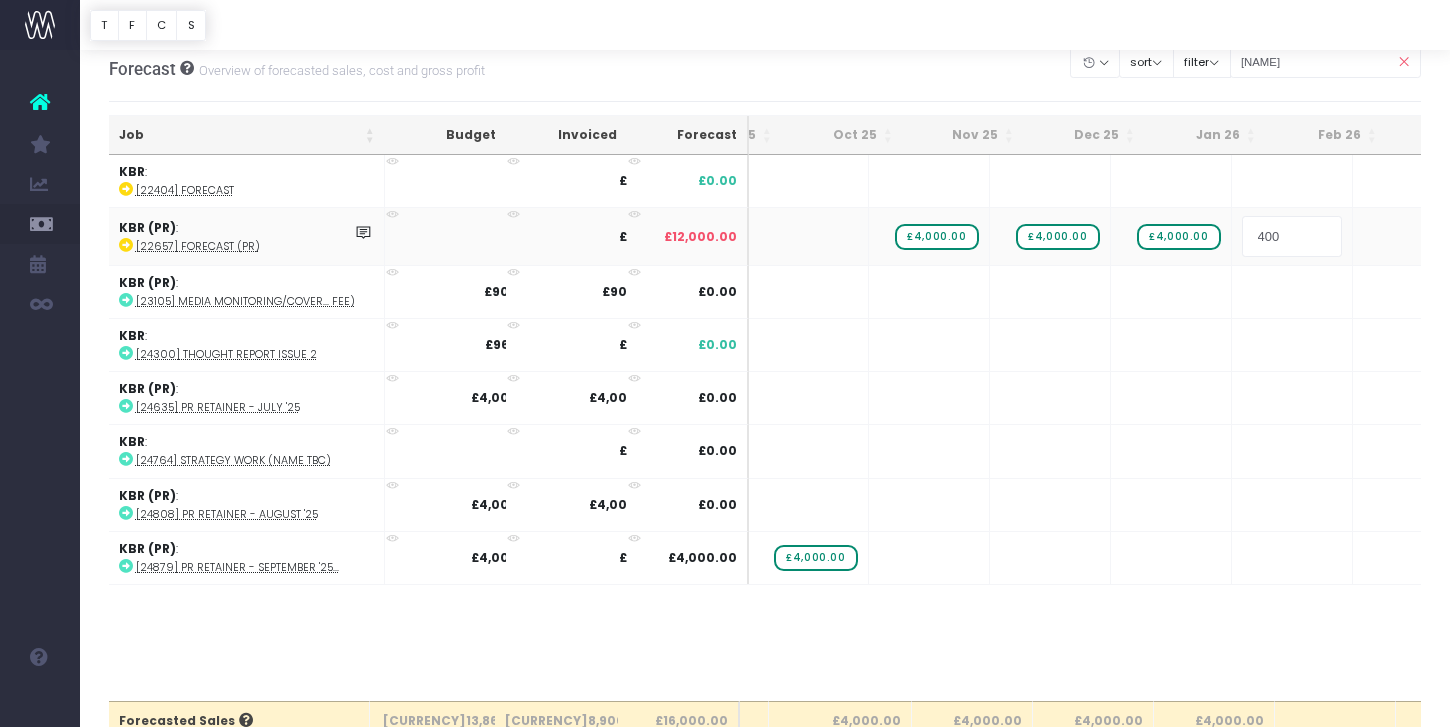 type on "4000" 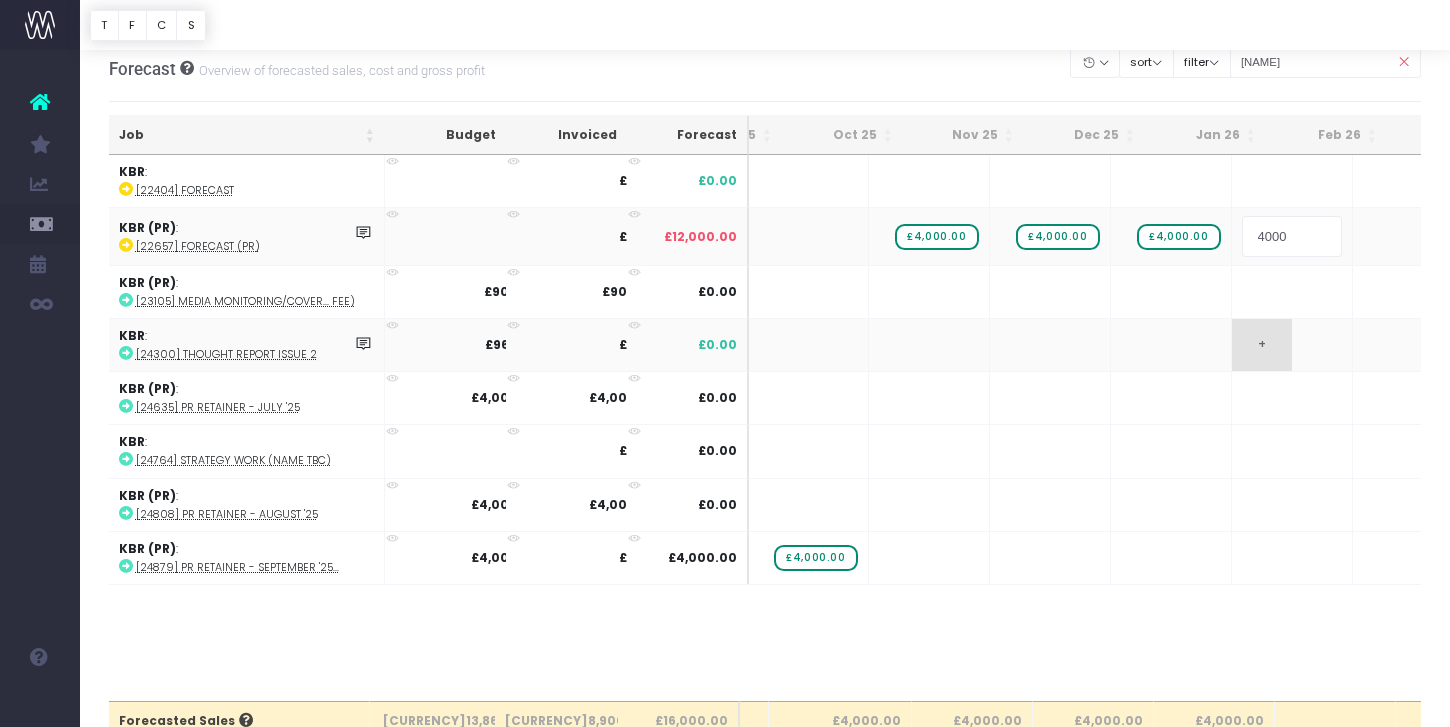click on "Oh my... this is bad.  wayahead wasn't able to load this page. Please contact  support .
Go back
Account Warning
You are on a paid plan.
My Favourites
You have no favourites" at bounding box center [725, 349] 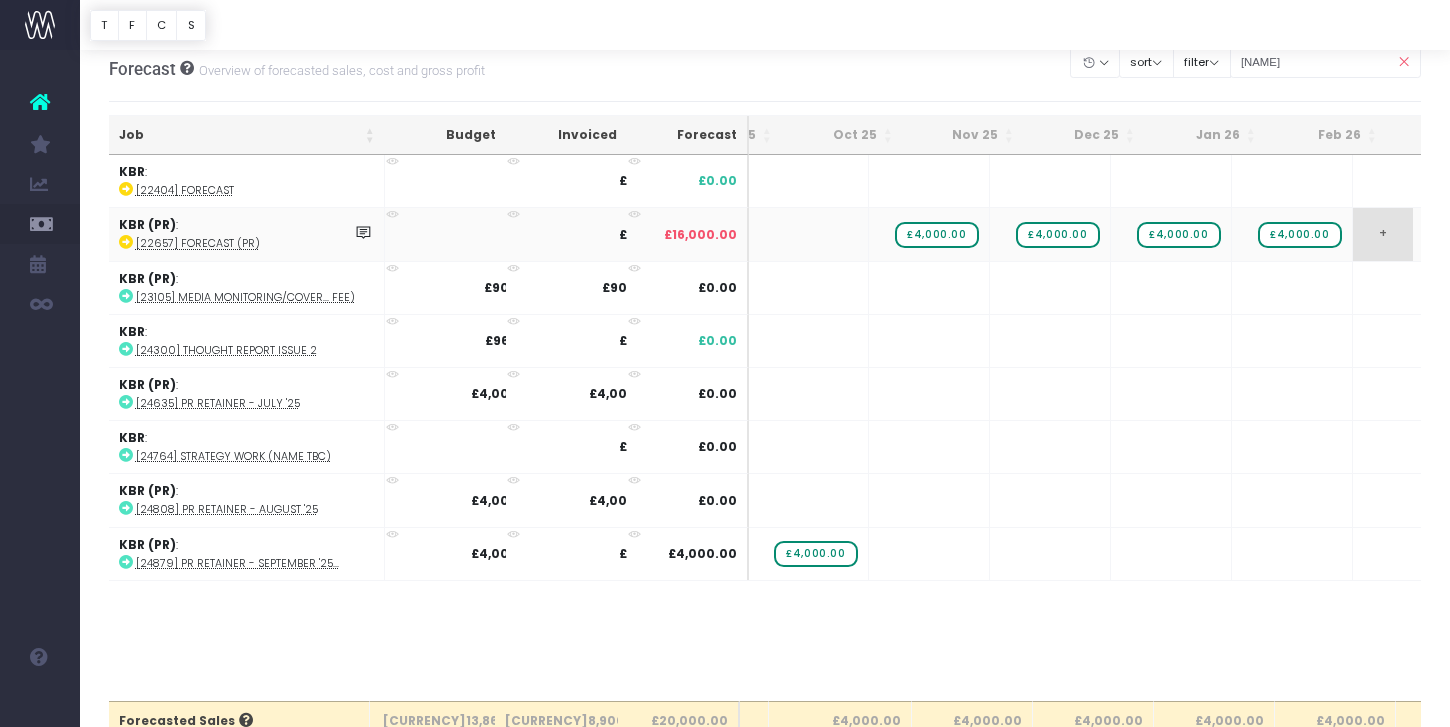 click on "+" at bounding box center [1383, 234] 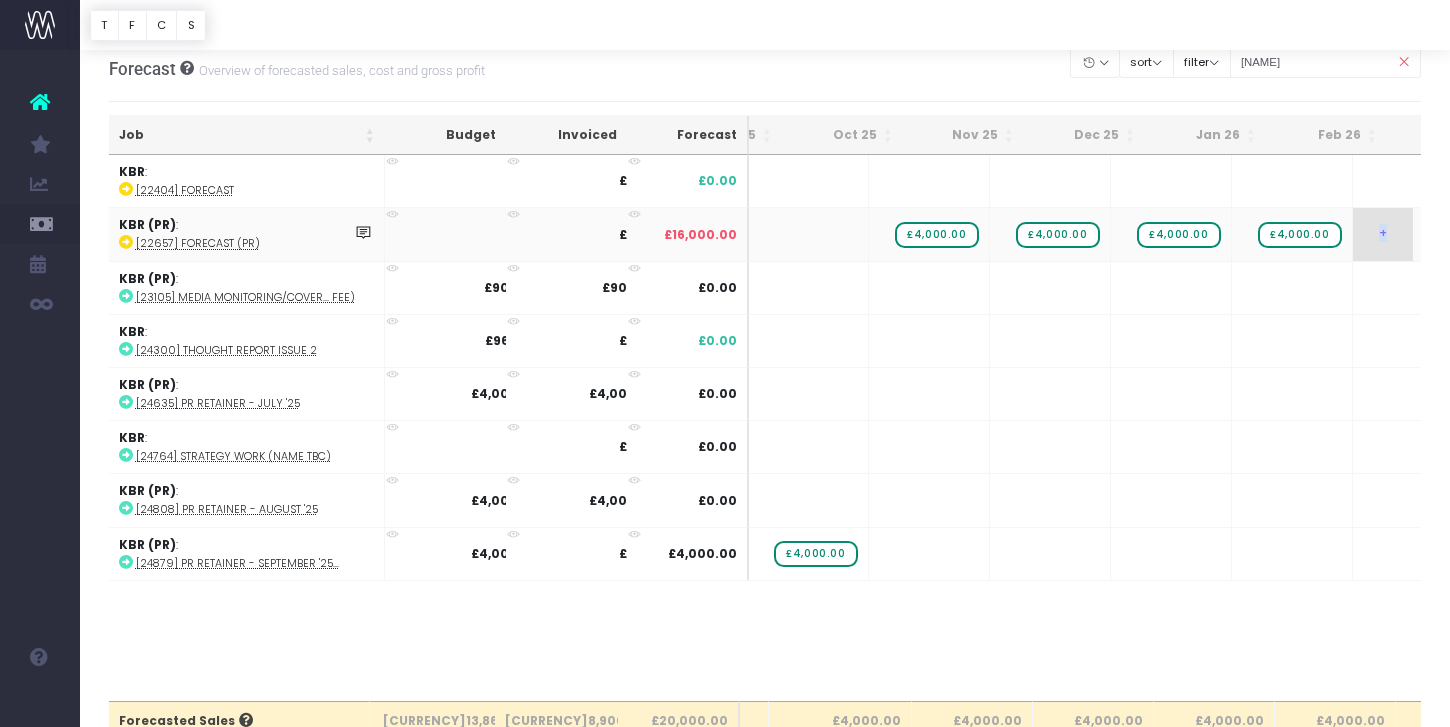 click on "+" at bounding box center (1383, 234) 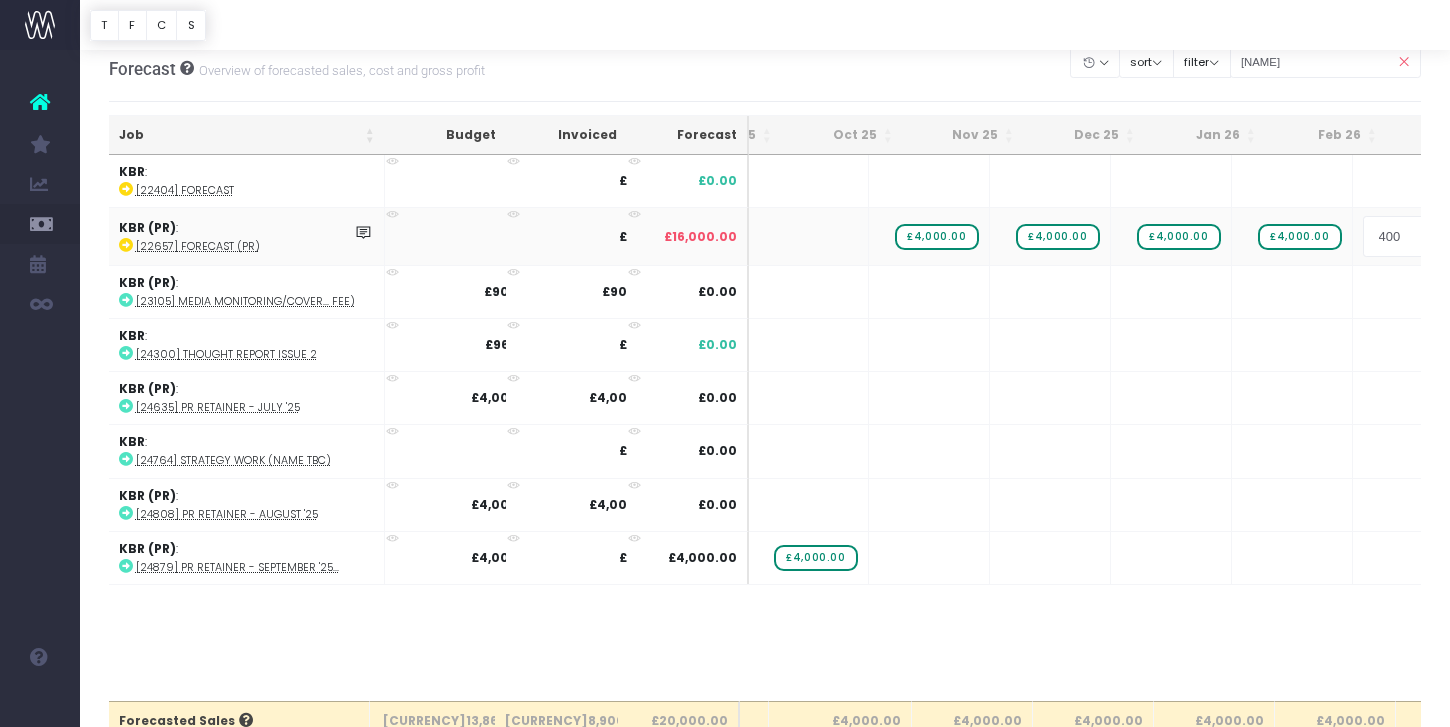 type on "4000" 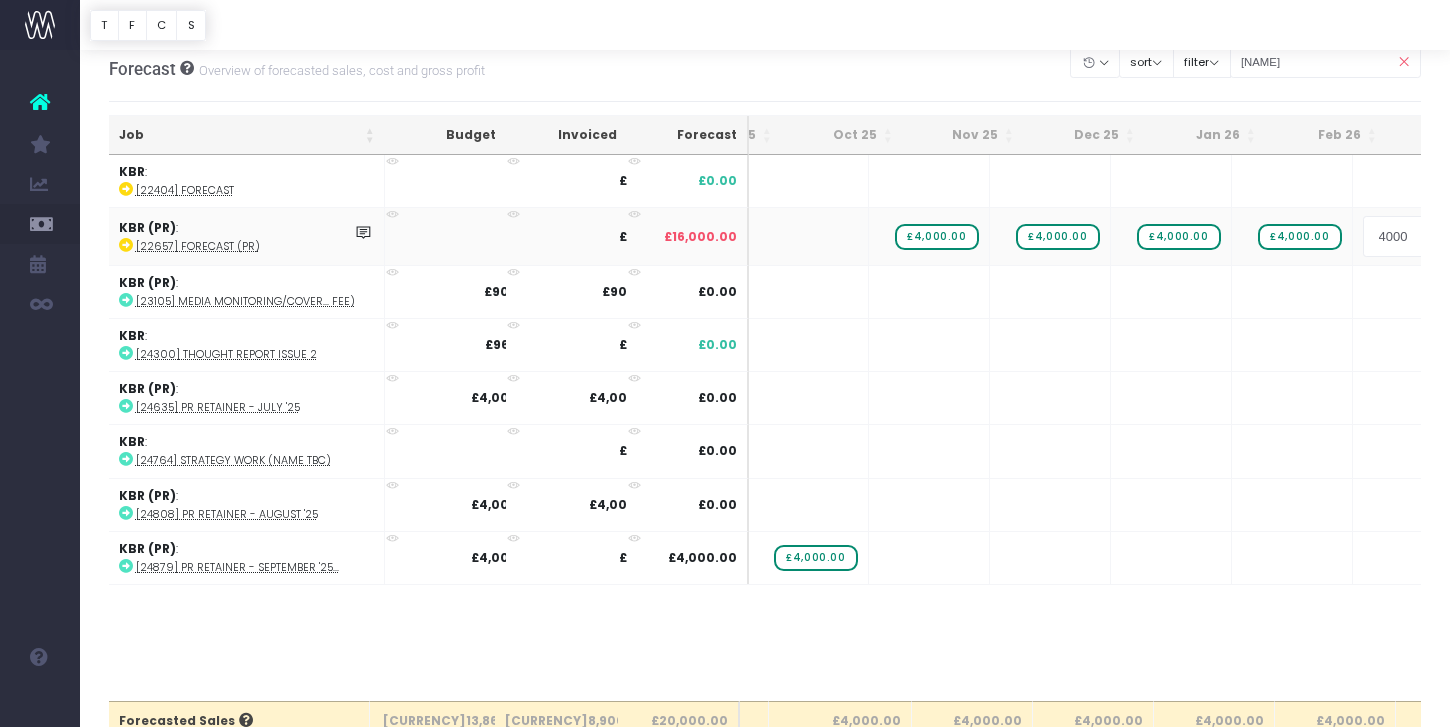 click on "Oh my... this is bad.  wayahead wasn't able to load this page. Please contact  support .
Go back
Account Warning
You are on a paid plan.
My Favourites
You have no favourites" at bounding box center [725, 349] 